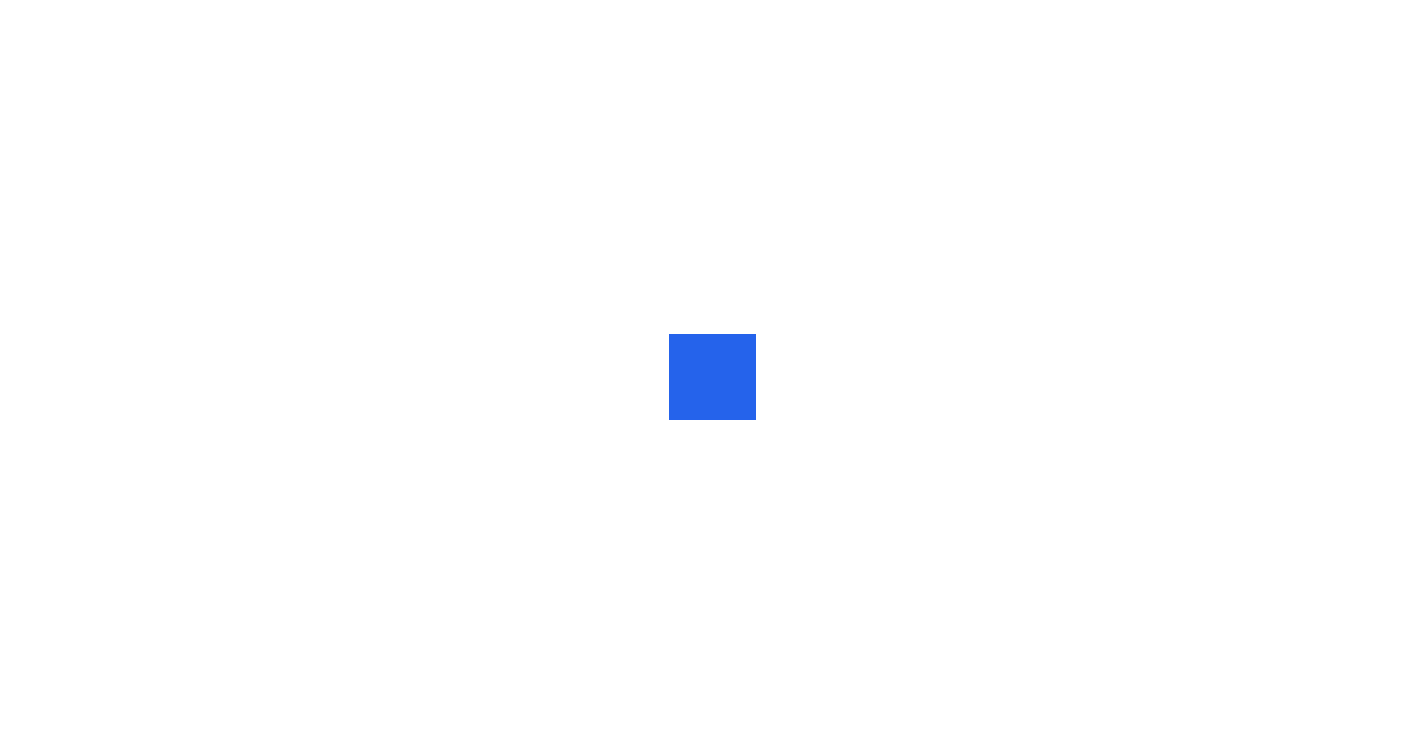 scroll, scrollTop: 0, scrollLeft: 0, axis: both 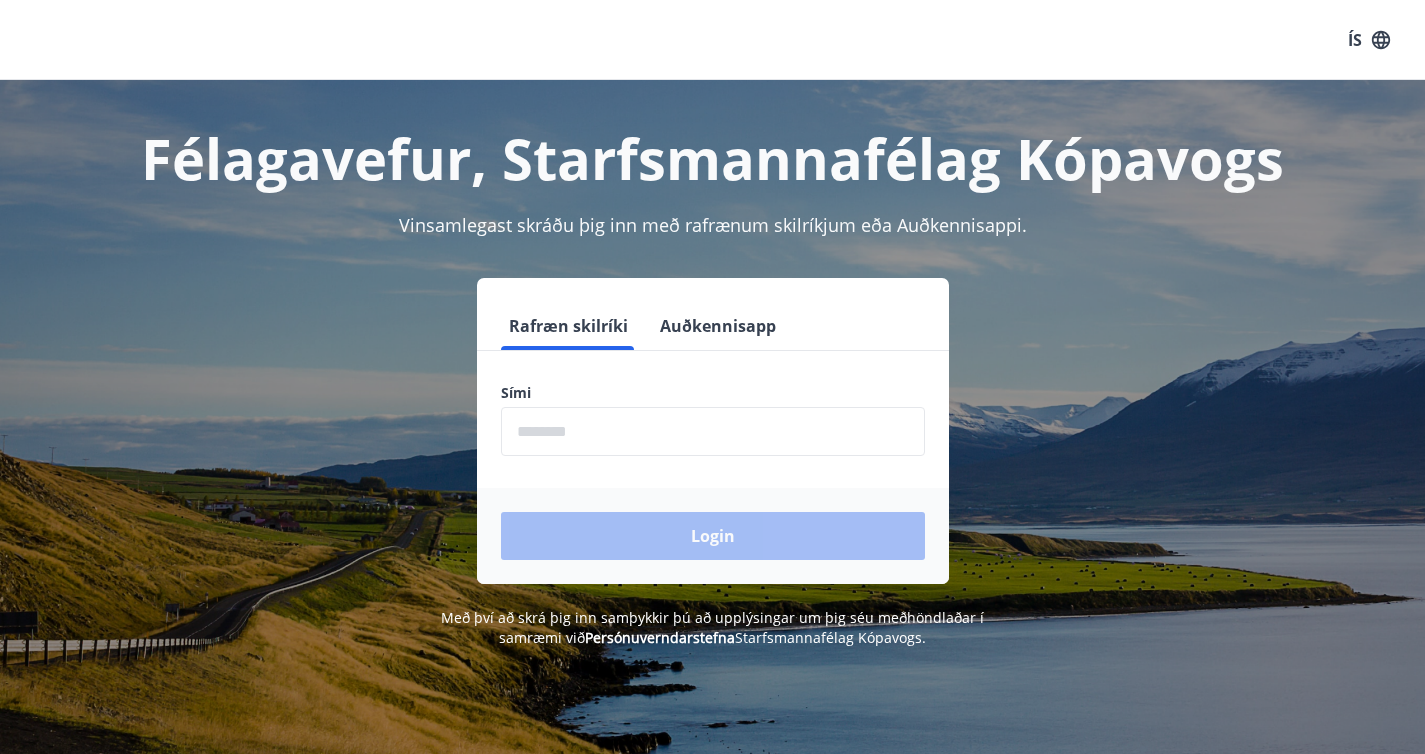 click at bounding box center [713, 431] 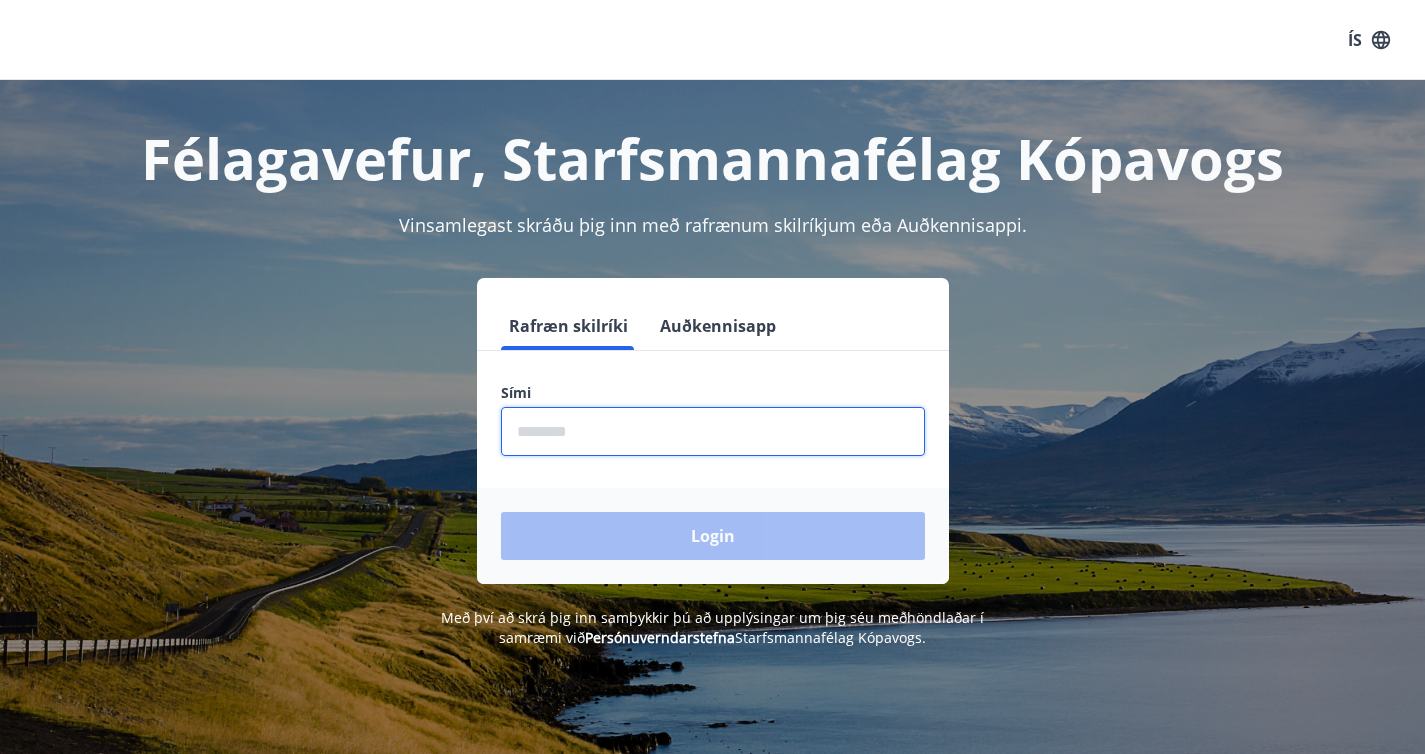 type on "********" 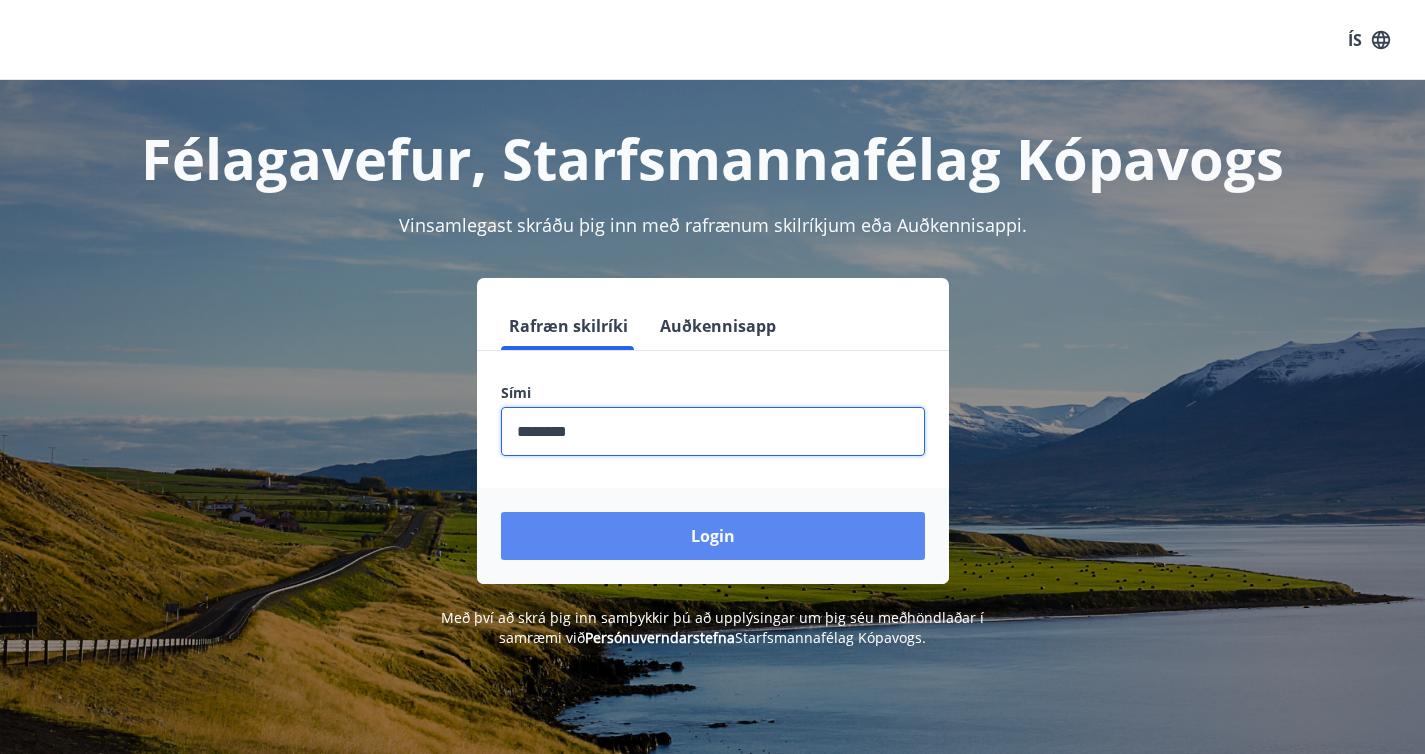 click on "Login" at bounding box center [713, 536] 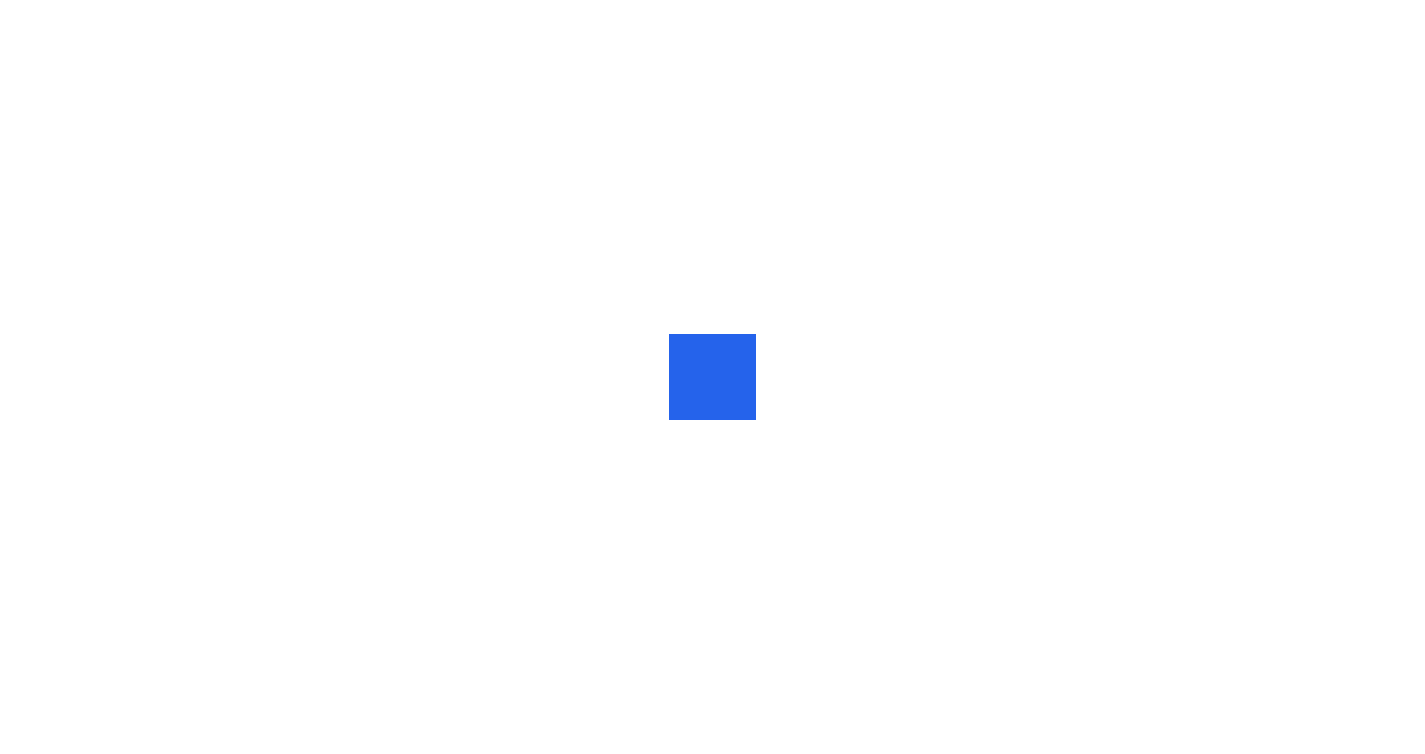 scroll, scrollTop: 0, scrollLeft: 0, axis: both 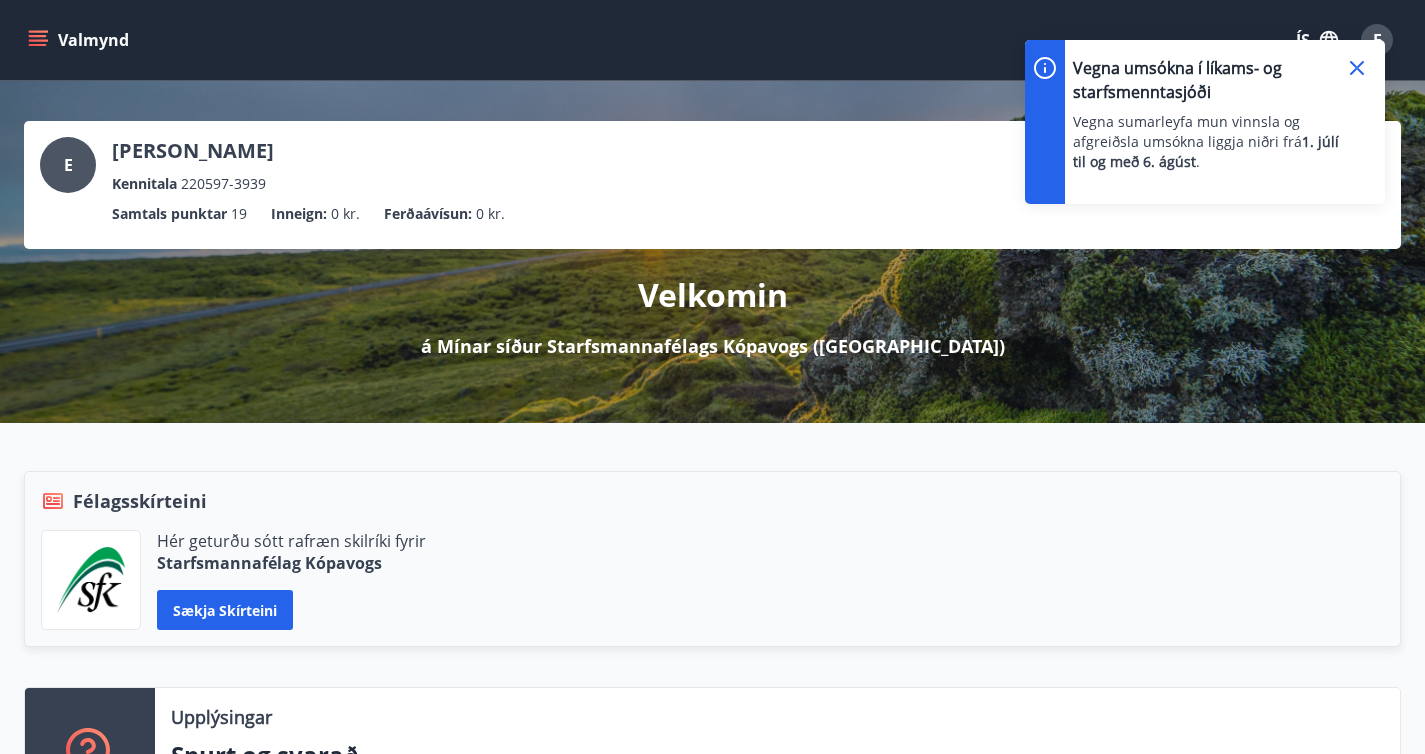 click 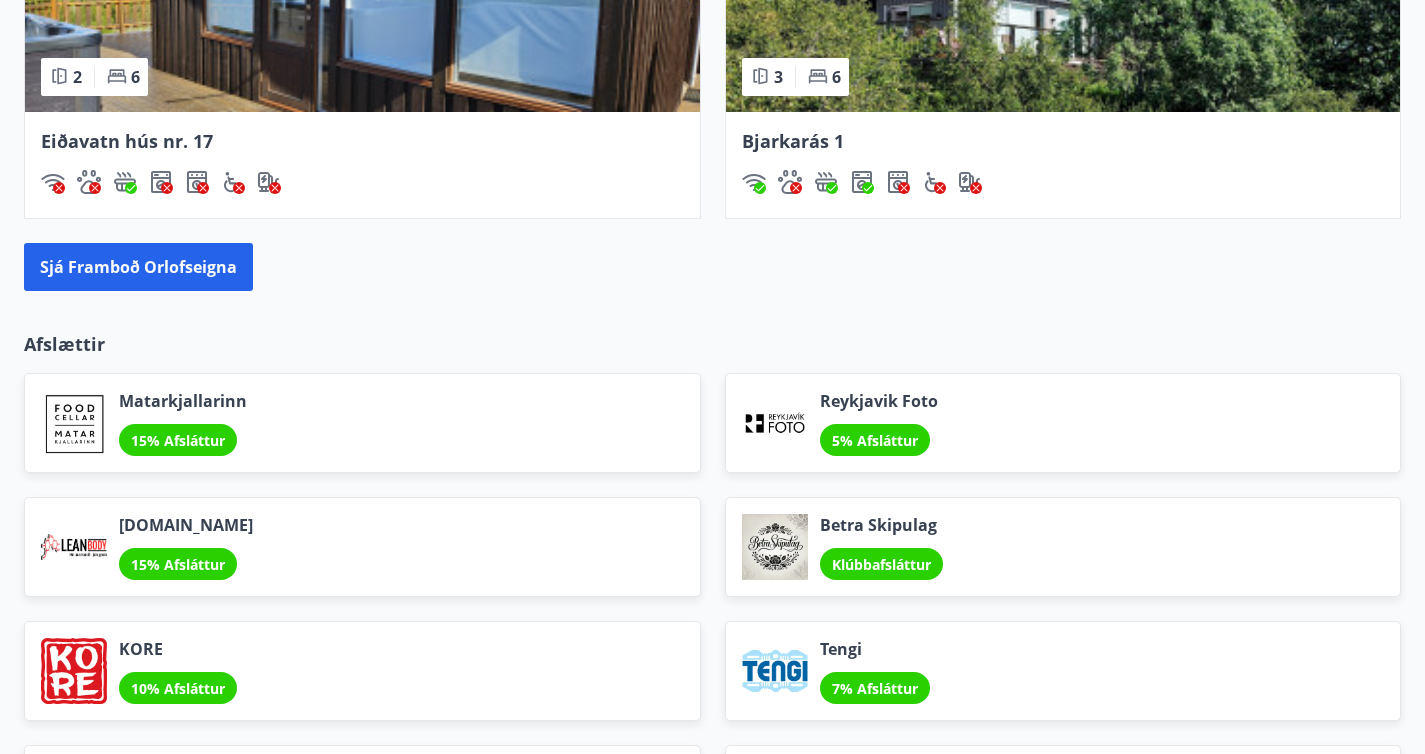 scroll, scrollTop: 2438, scrollLeft: 0, axis: vertical 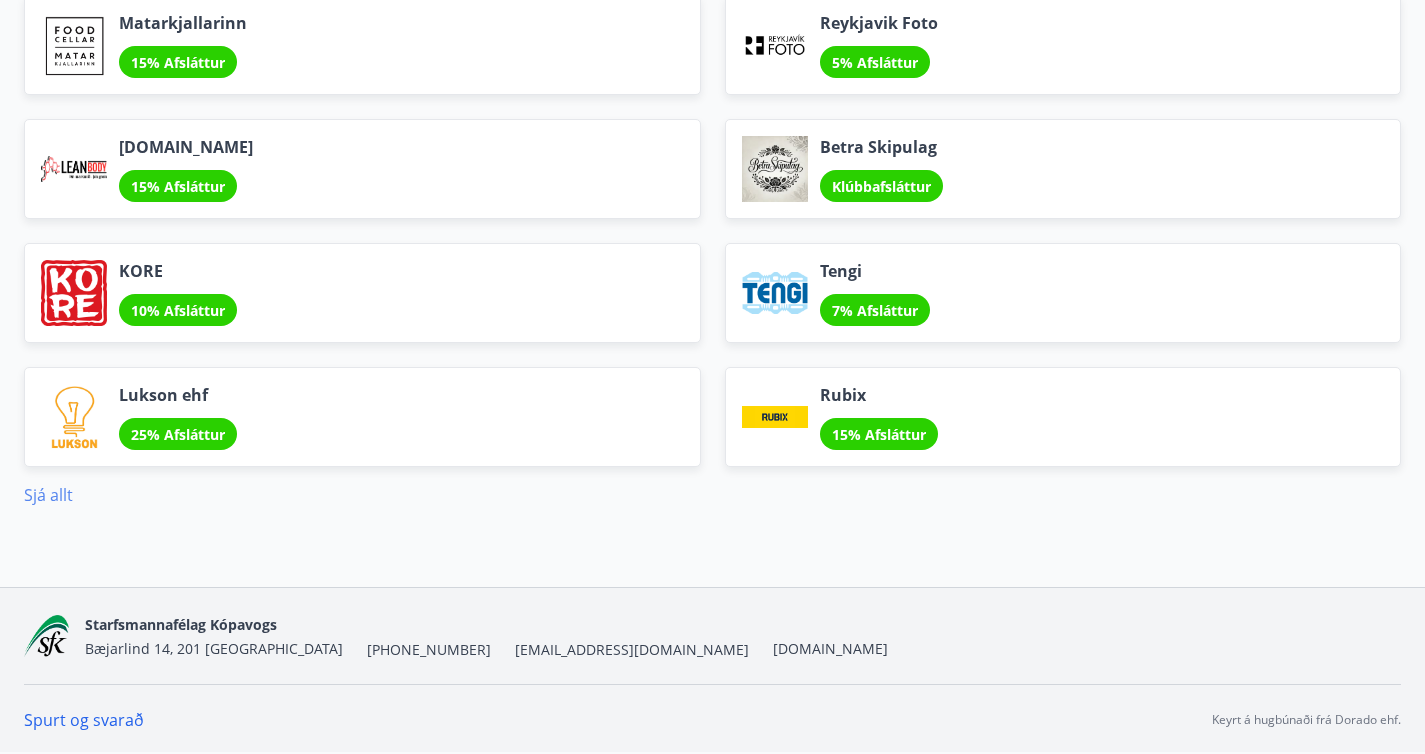 click on "Sjá allt" at bounding box center (48, 495) 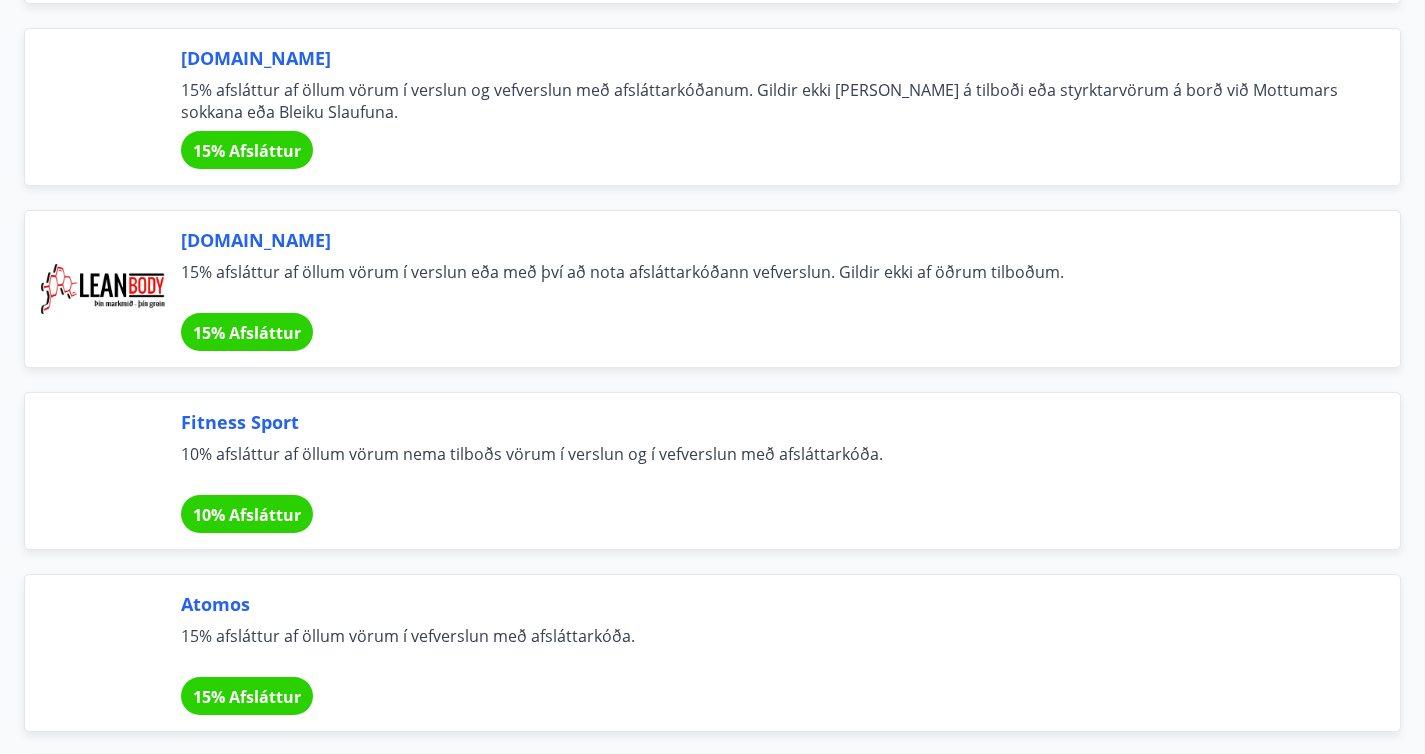 scroll, scrollTop: 706, scrollLeft: 0, axis: vertical 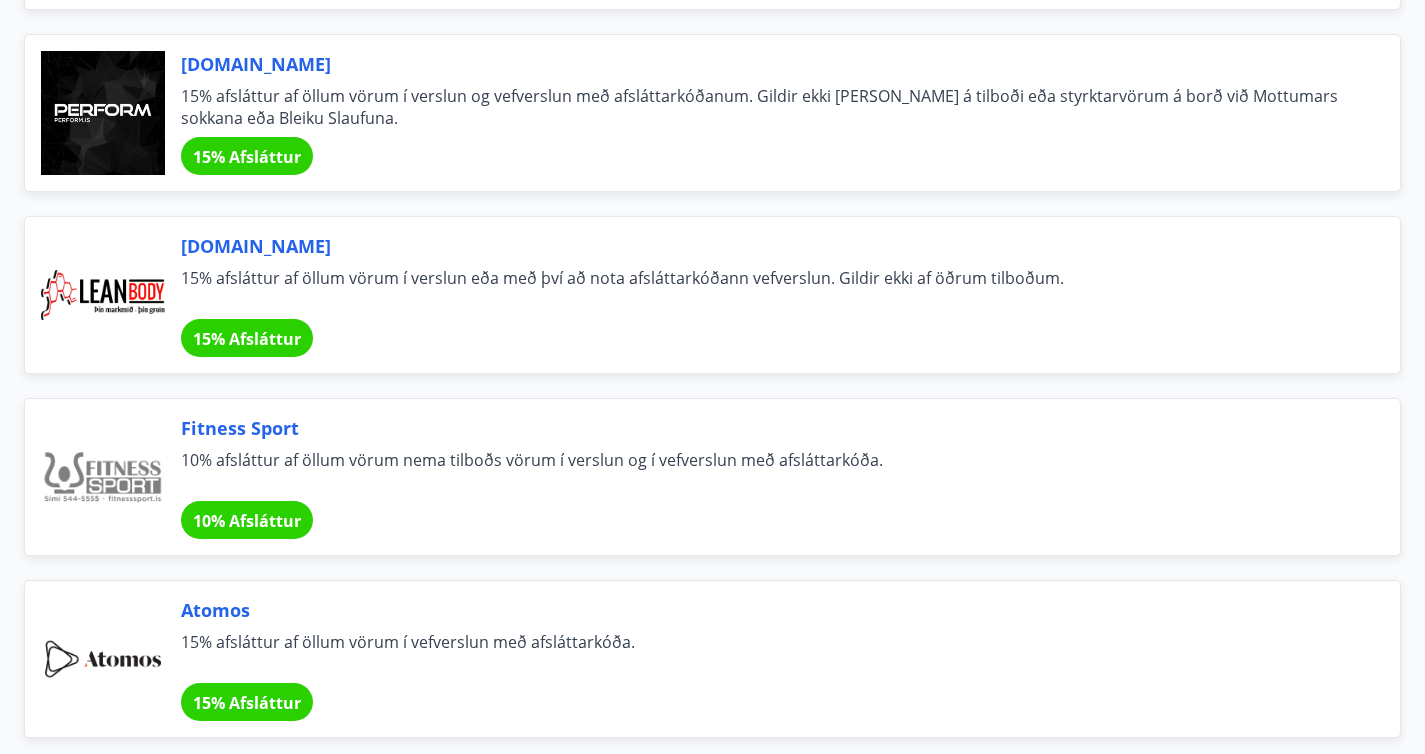 click on "15% afsláttur af öllum vörum í verslun og vefverslun með afsláttarkóðanum. Gildir ekki af vörum á tilboði eða styrktarvörum á borð við Mottumars sokkana eða Bleiku Slaufuna." at bounding box center (766, 107) 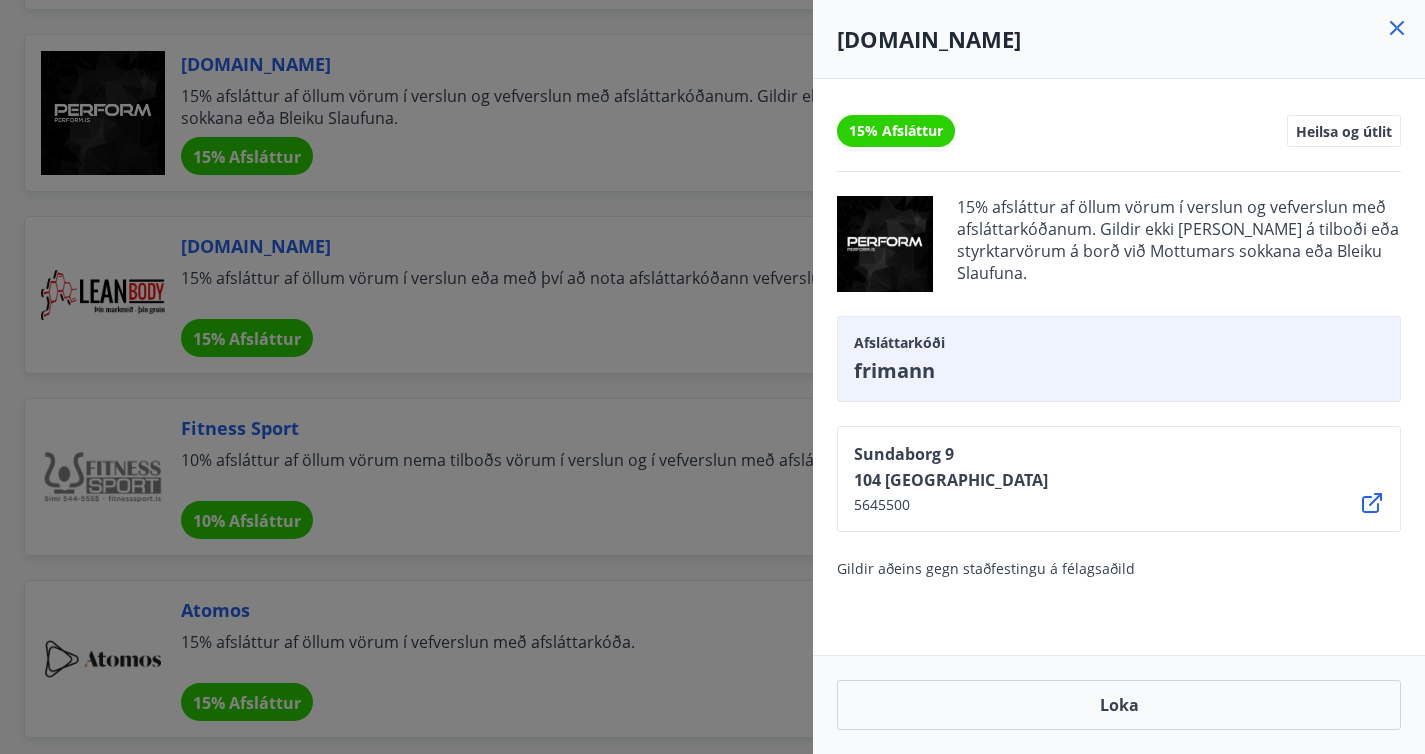 click at bounding box center (712, 377) 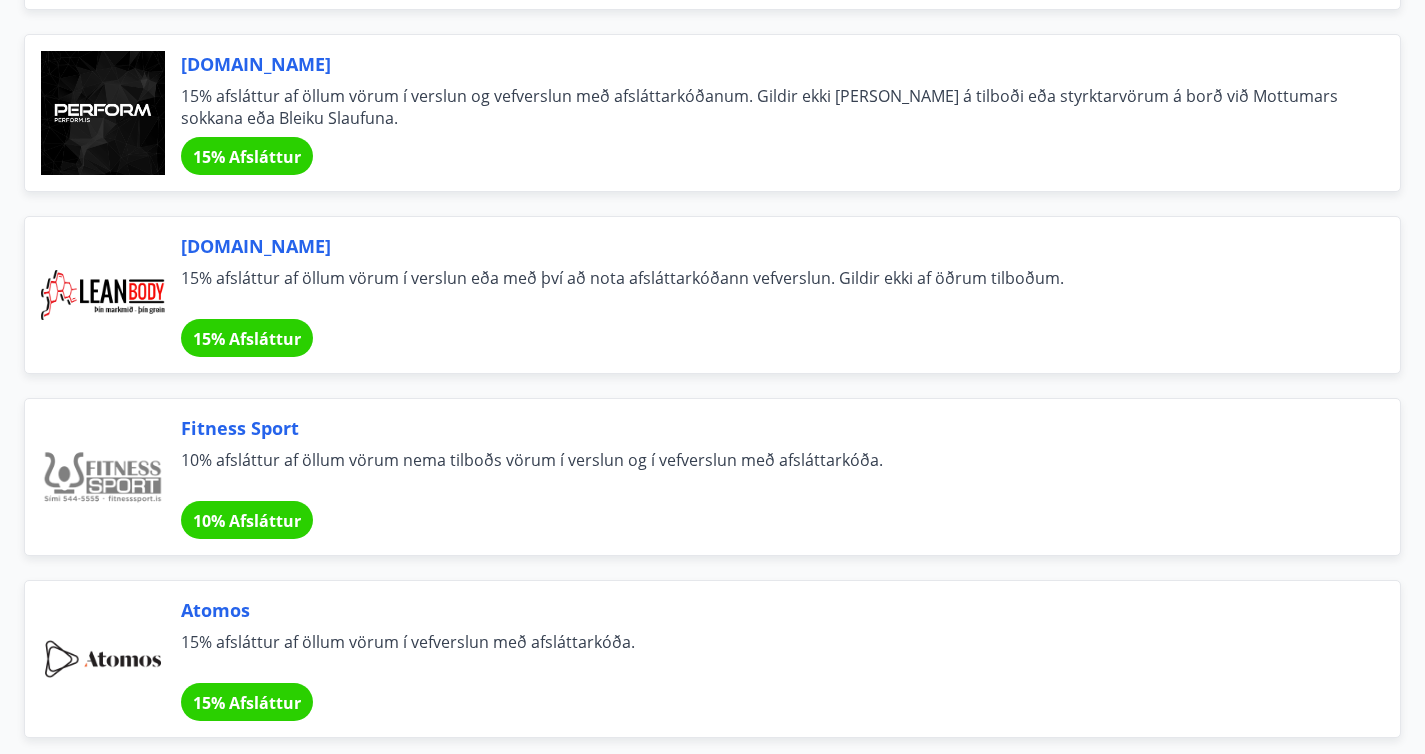 click on "15% afsláttur af öllum vörum í verslun eða með því að nota afsláttarkóðann vefverslun. Gildir ekki af öðrum tilboðum." at bounding box center (766, 289) 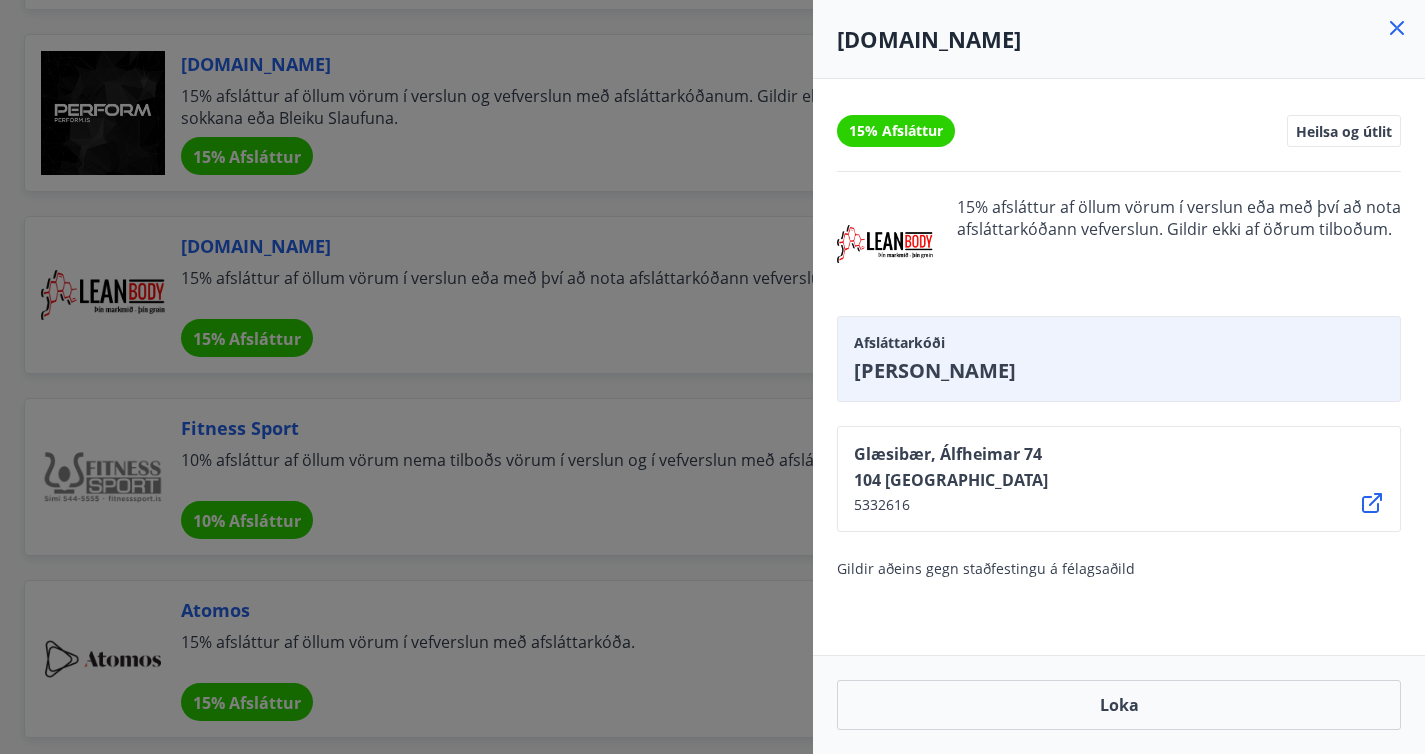 click at bounding box center [712, 377] 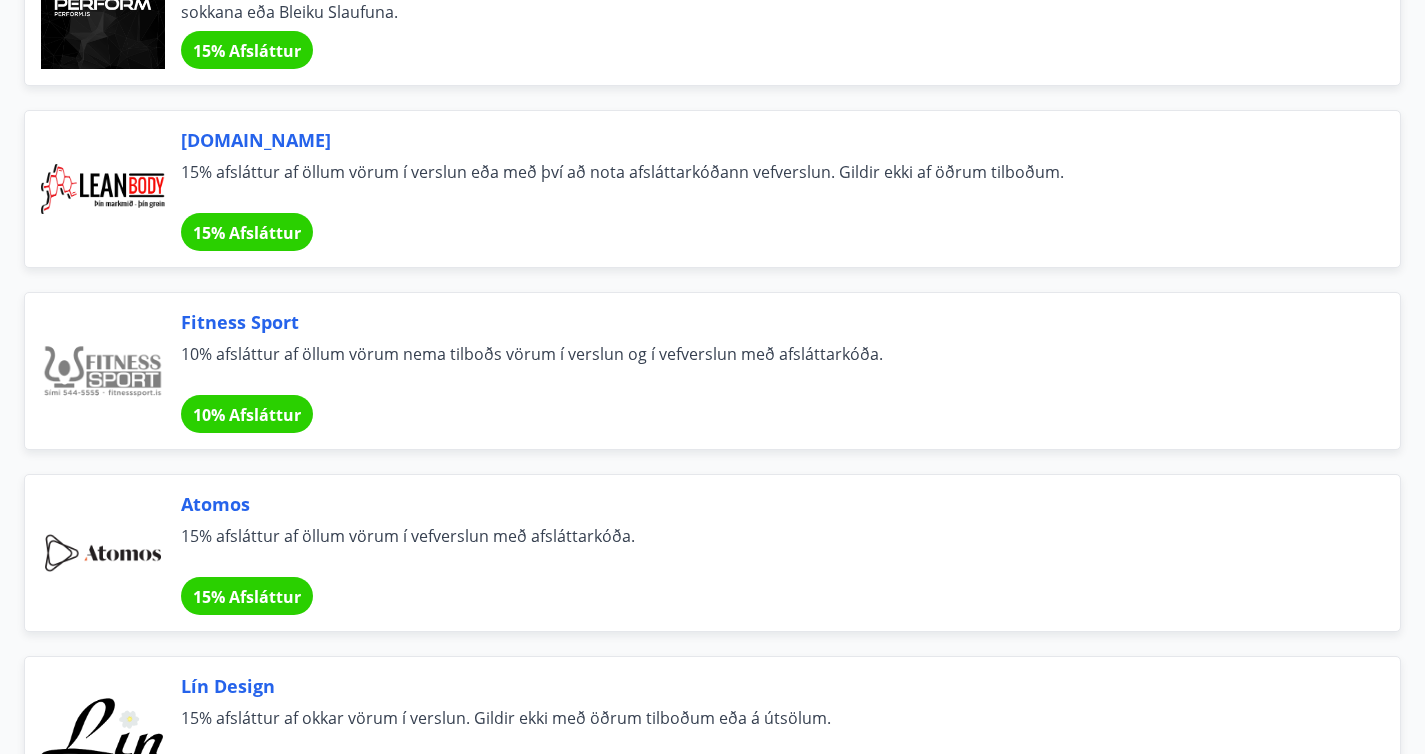 scroll, scrollTop: 814, scrollLeft: 0, axis: vertical 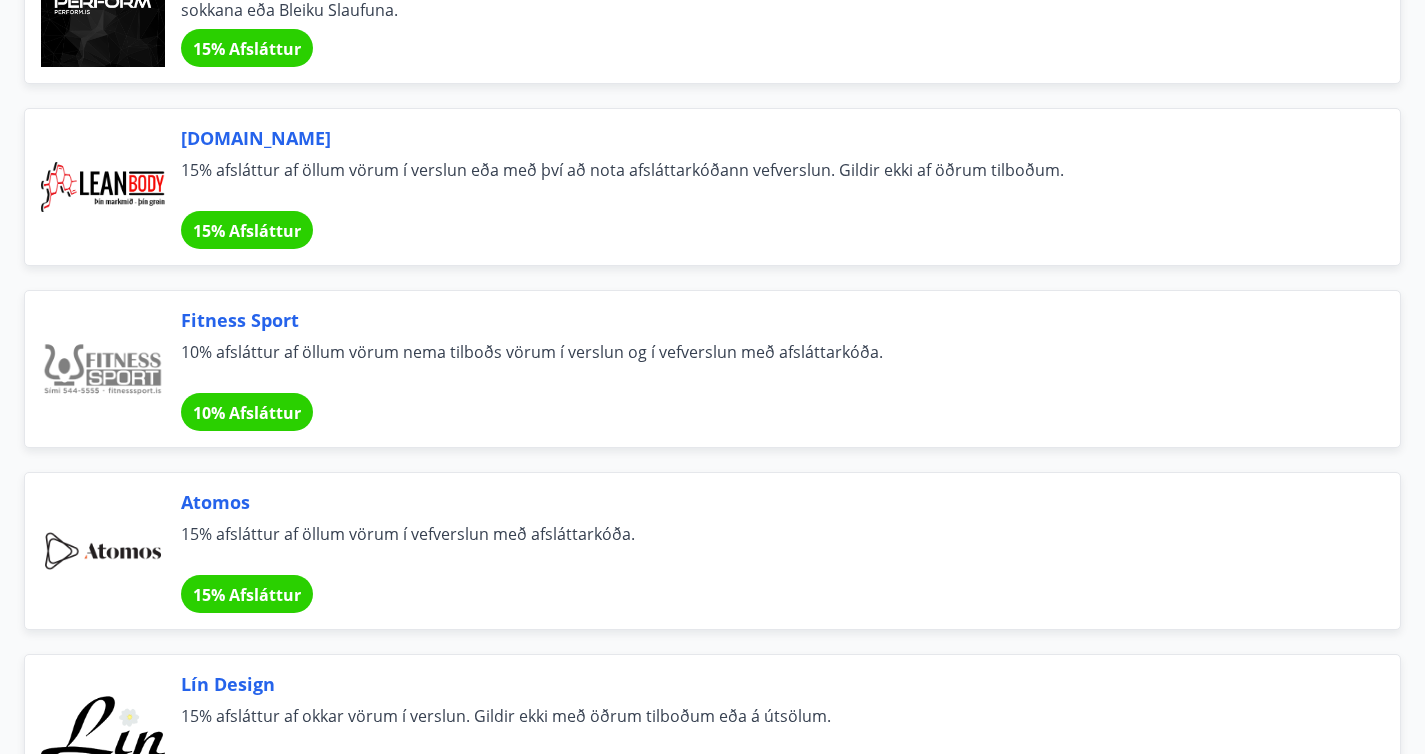 click on "10% afsláttur af öllum vörum nema tilboðs vörum í verslun og í vefverslun með afsláttarkóða." at bounding box center (766, 363) 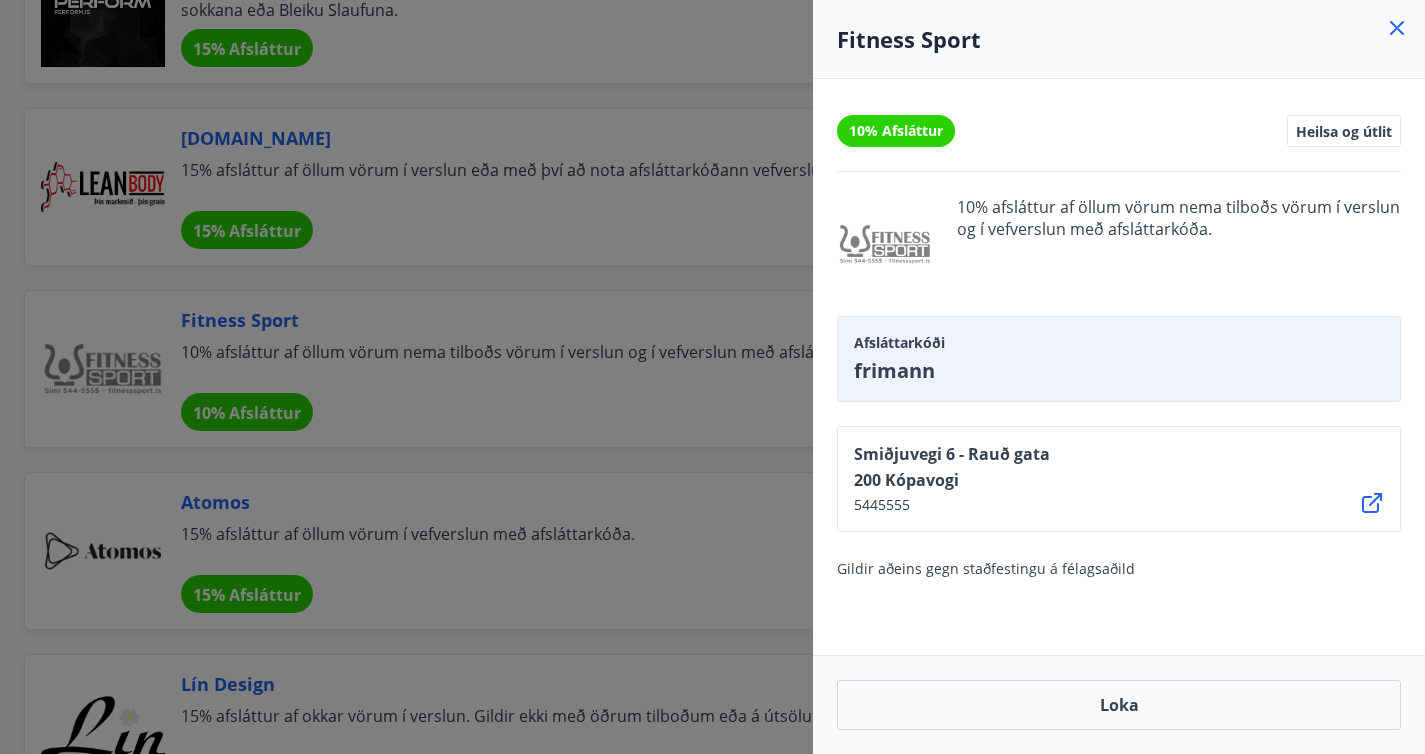 click at bounding box center [712, 377] 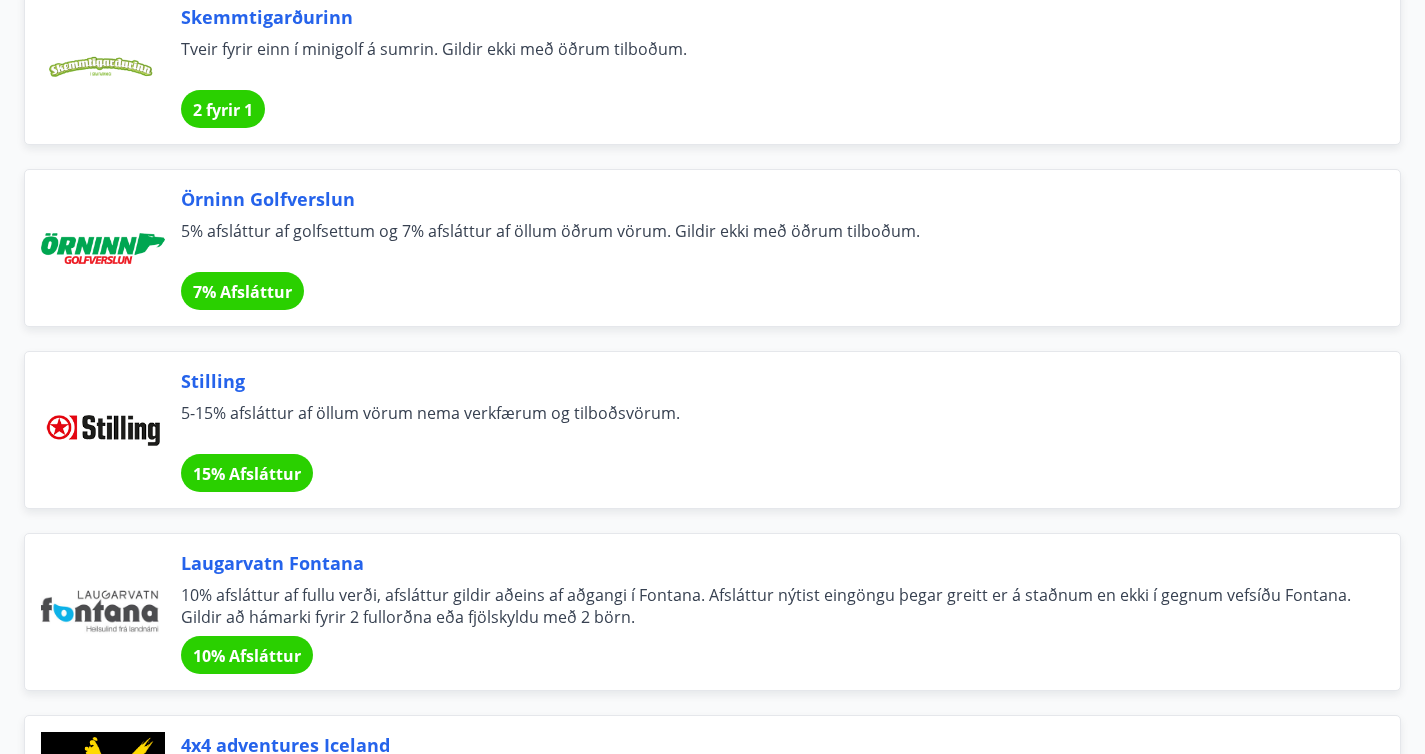 scroll, scrollTop: 8598, scrollLeft: 0, axis: vertical 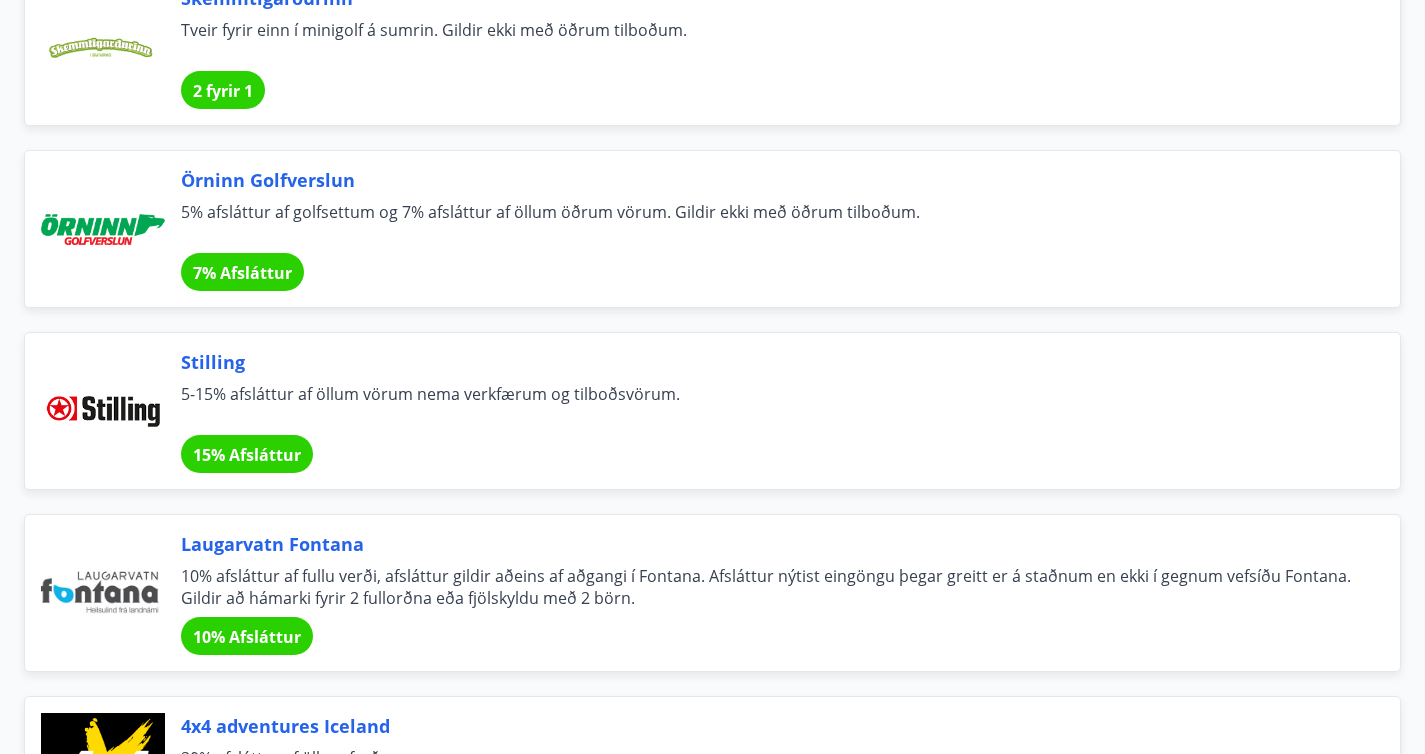 click on "Tveir fyrir einn í minigolf á sumrin. Gildir ekki með öðrum tilboðum." at bounding box center [766, 41] 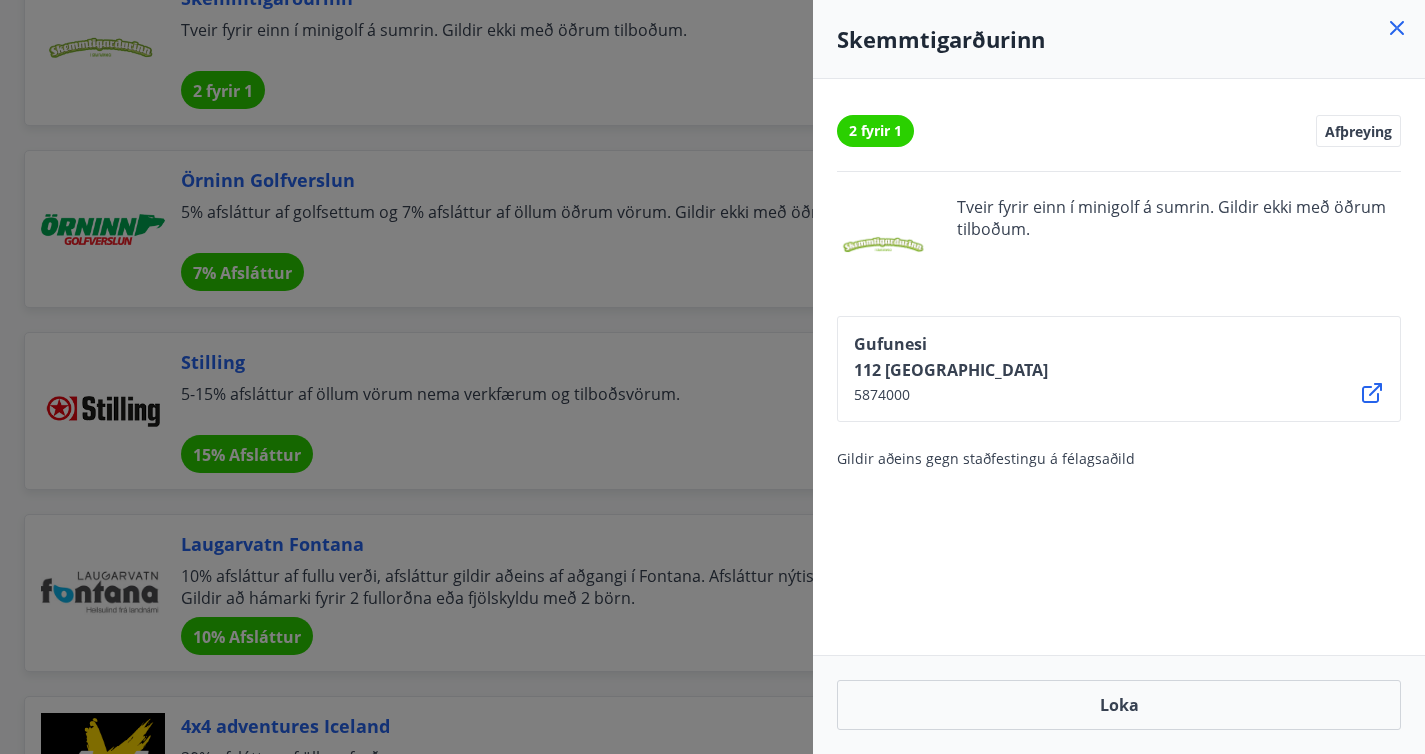 click at bounding box center [712, 377] 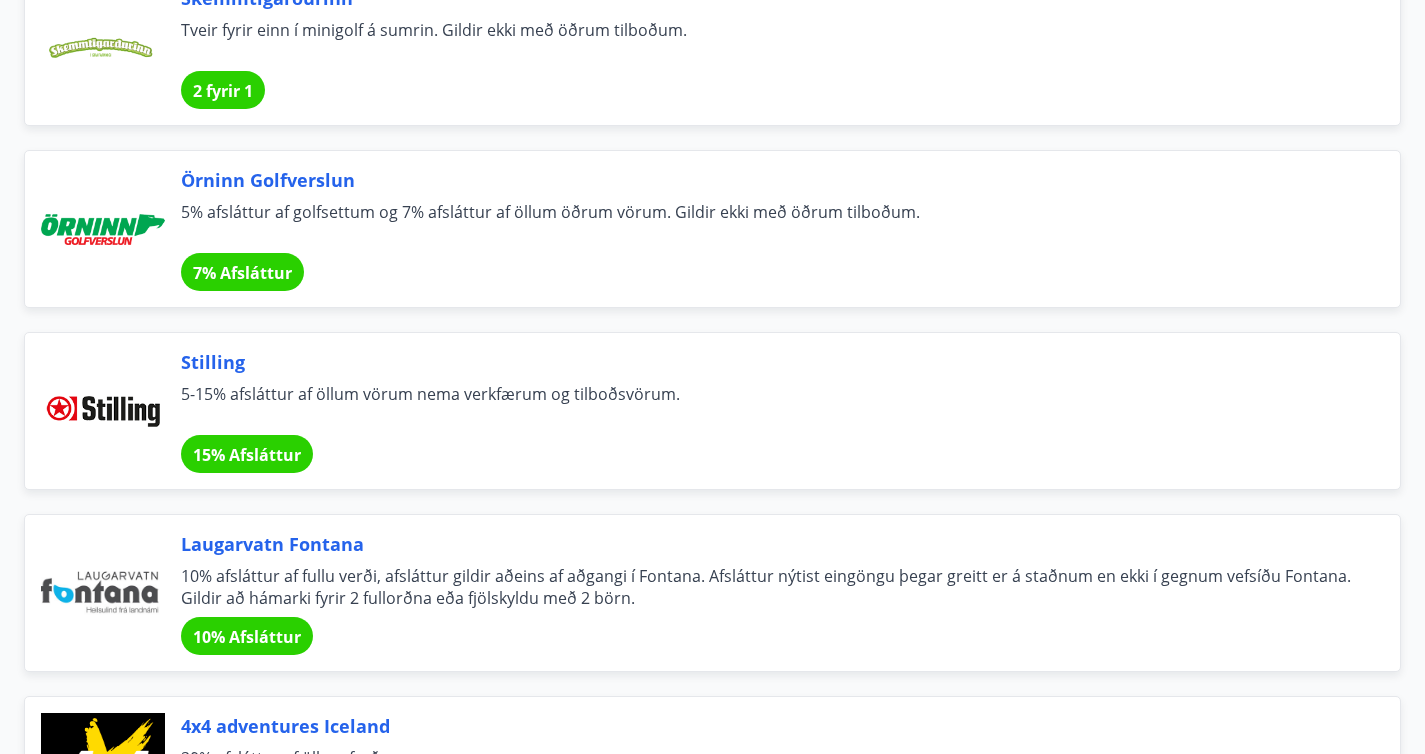 click on "Skemmtigarðurinn Tveir fyrir einn í minigolf á sumrin. Gildir ekki með öðrum tilboðum. 2 fyrir 1" at bounding box center (766, 47) 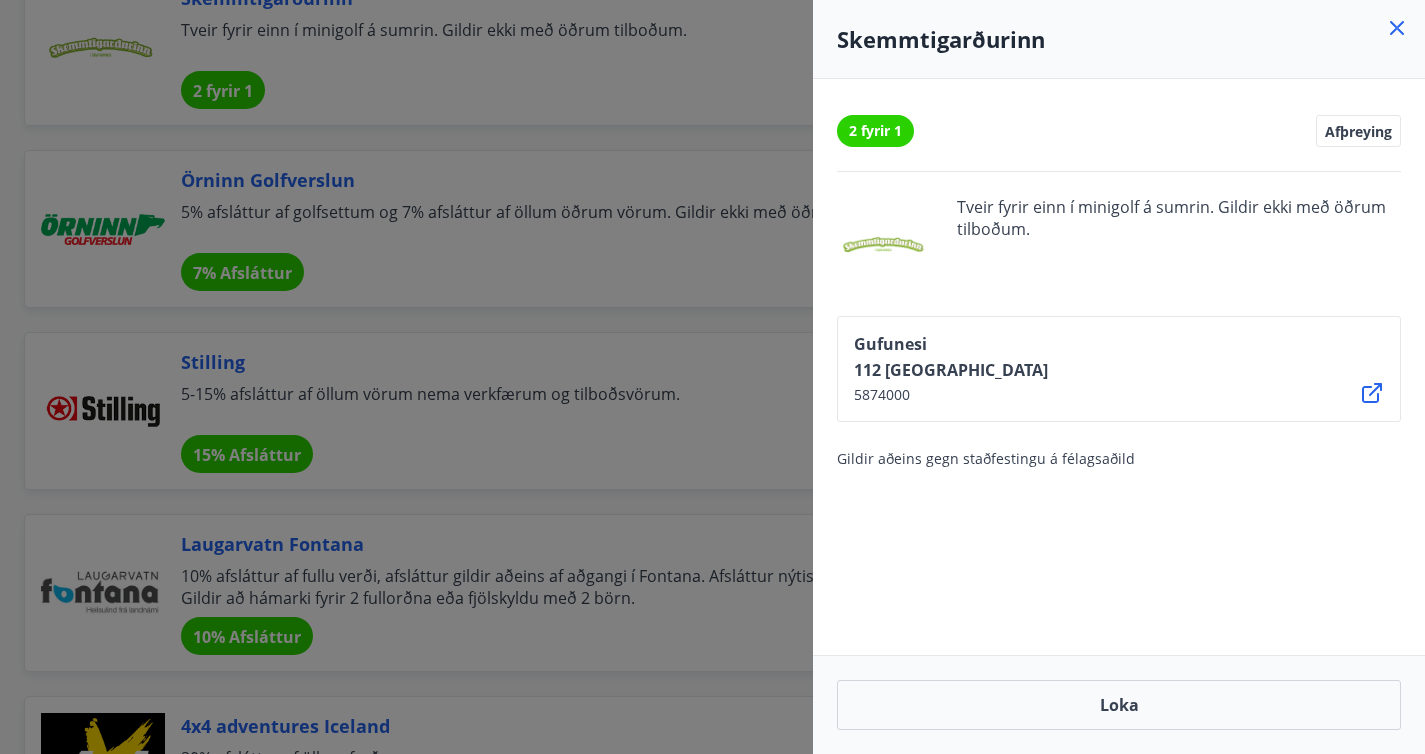 click at bounding box center [712, 377] 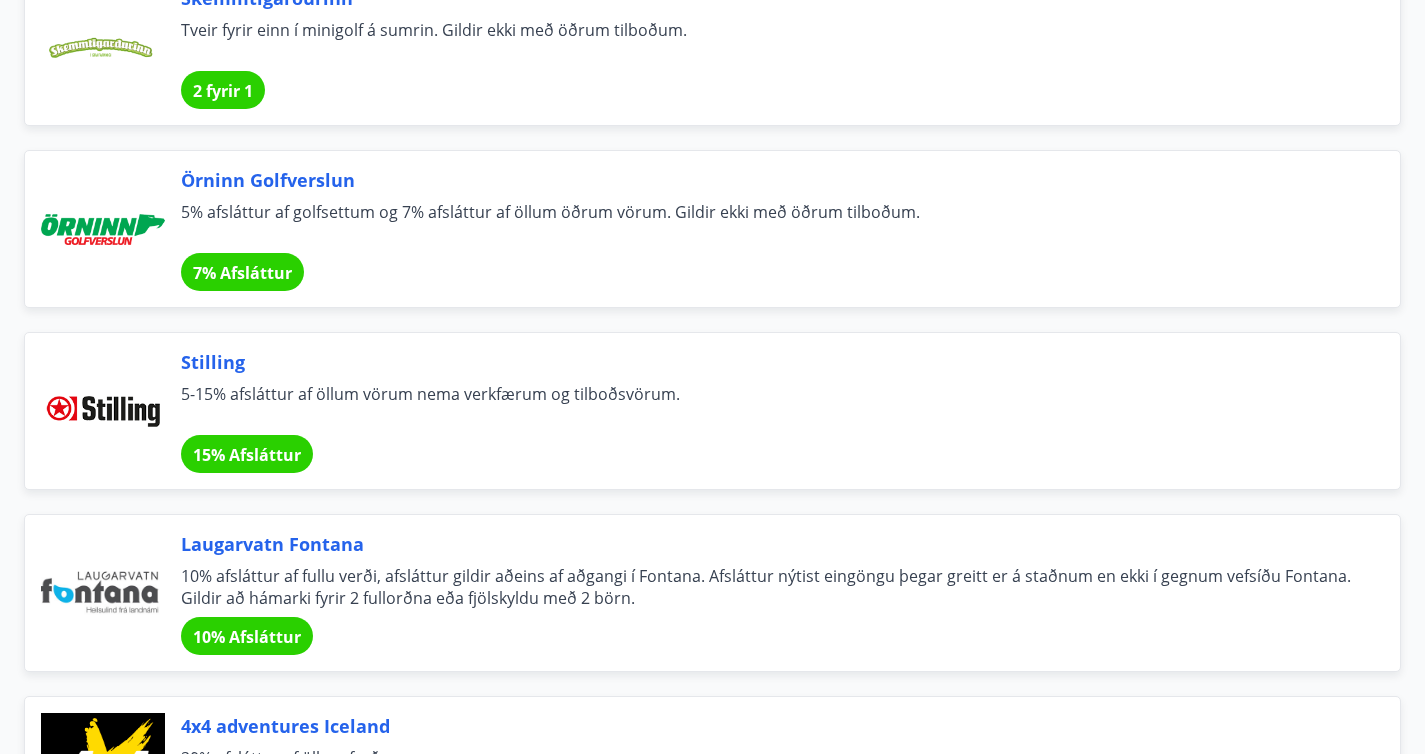 click on "Skemmtigarðurinn Tveir fyrir einn í minigolf á sumrin. Gildir ekki með öðrum tilboðum. 2 fyrir 1" at bounding box center [766, 47] 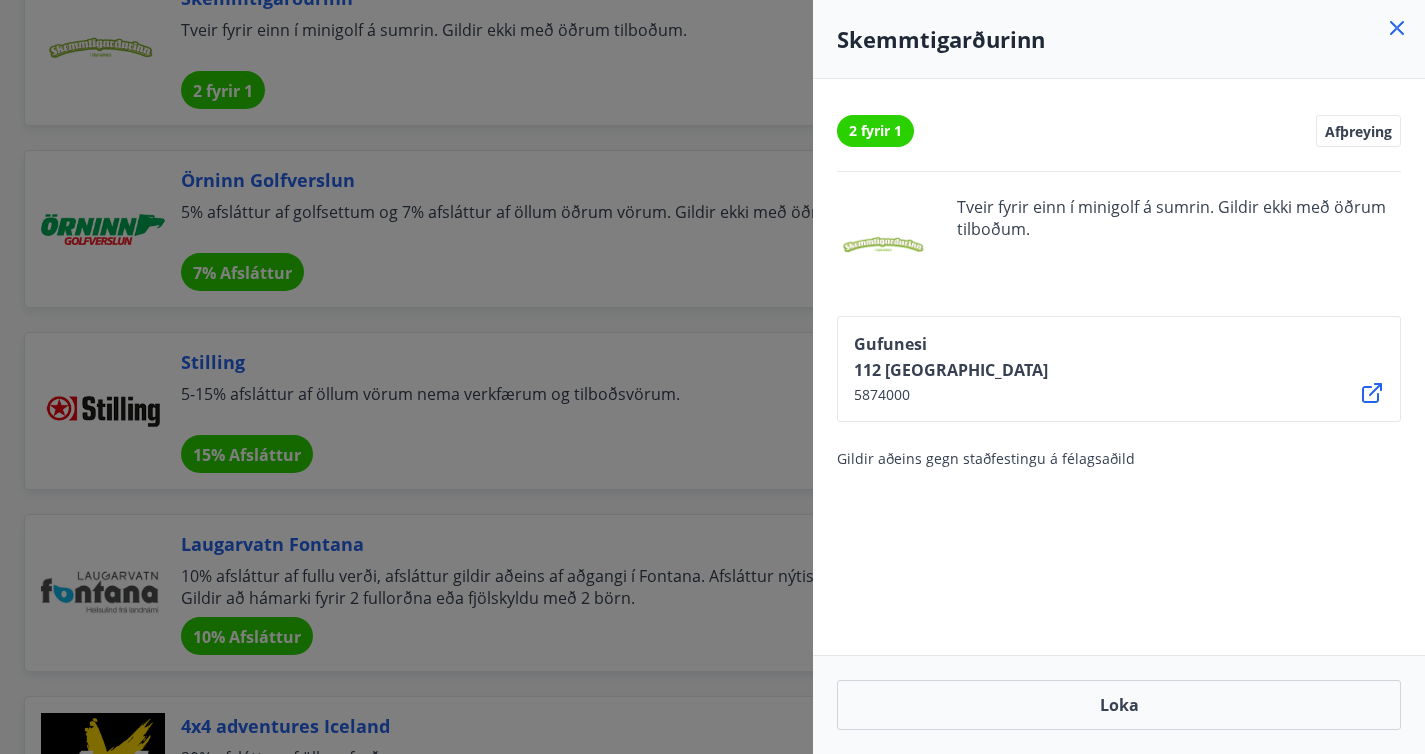 click at bounding box center (712, 377) 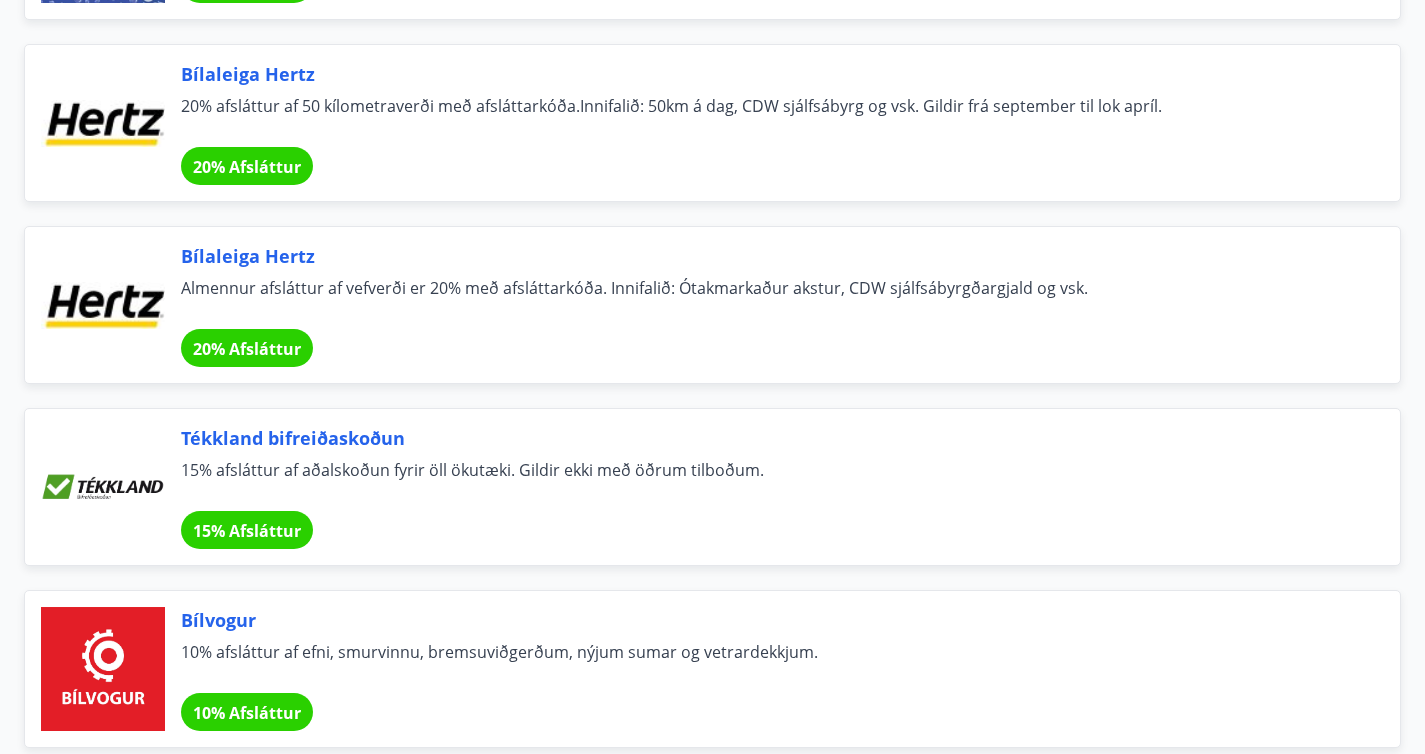 scroll, scrollTop: 13054, scrollLeft: 0, axis: vertical 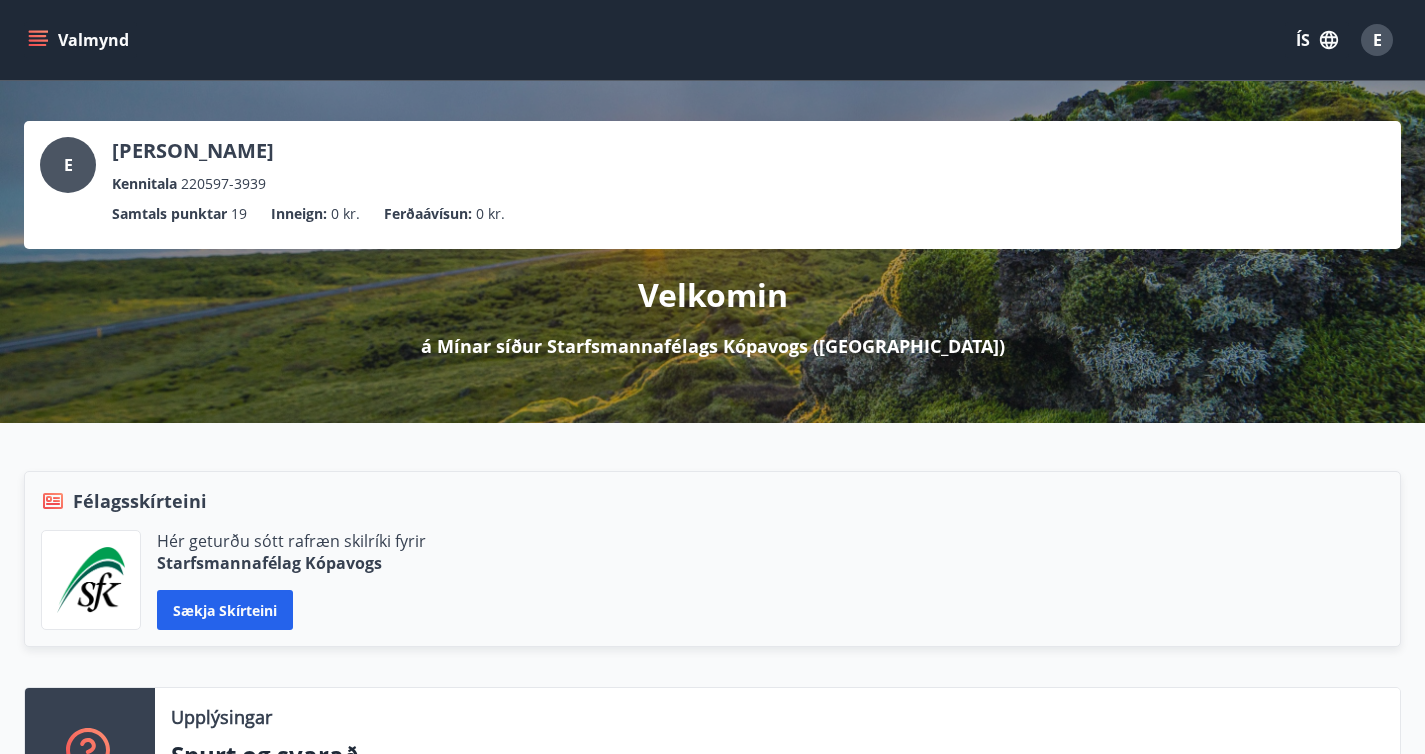click 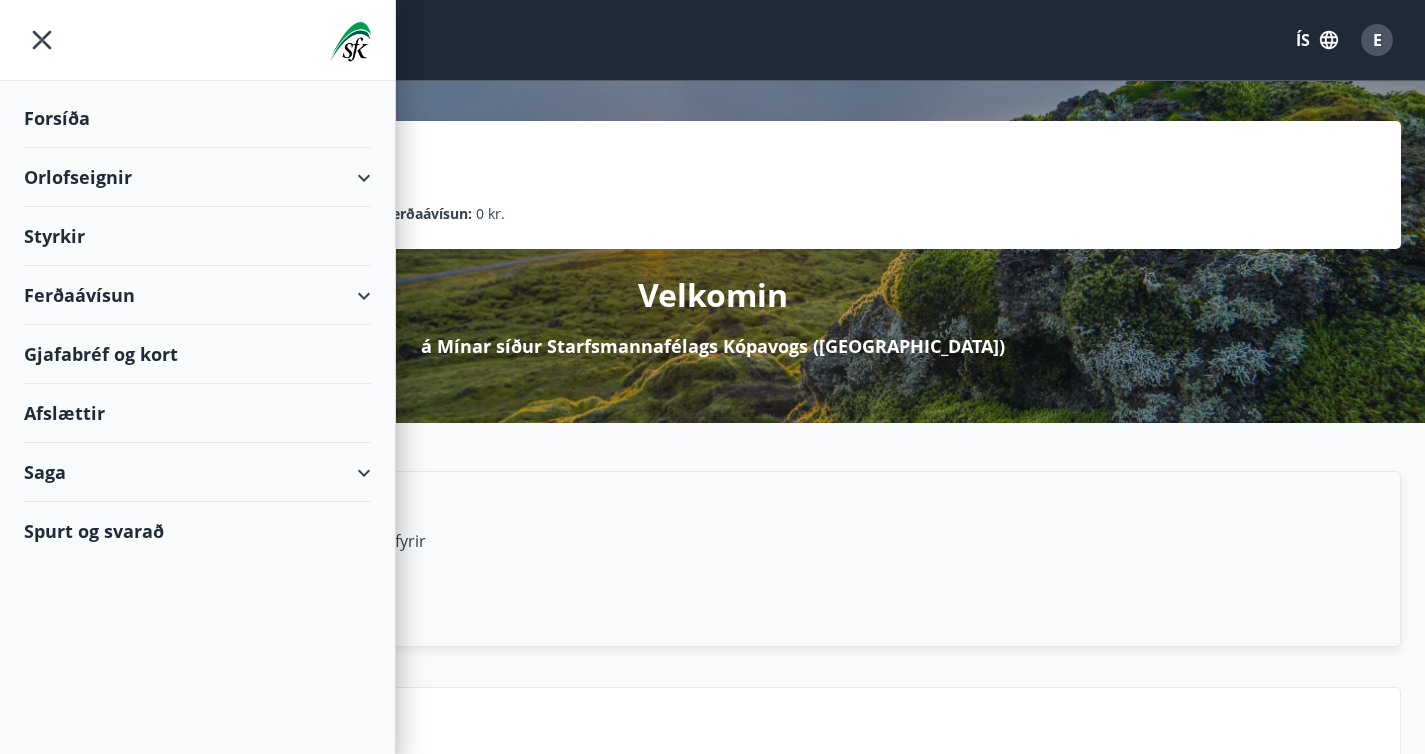 click on "Styrkir" at bounding box center [197, 118] 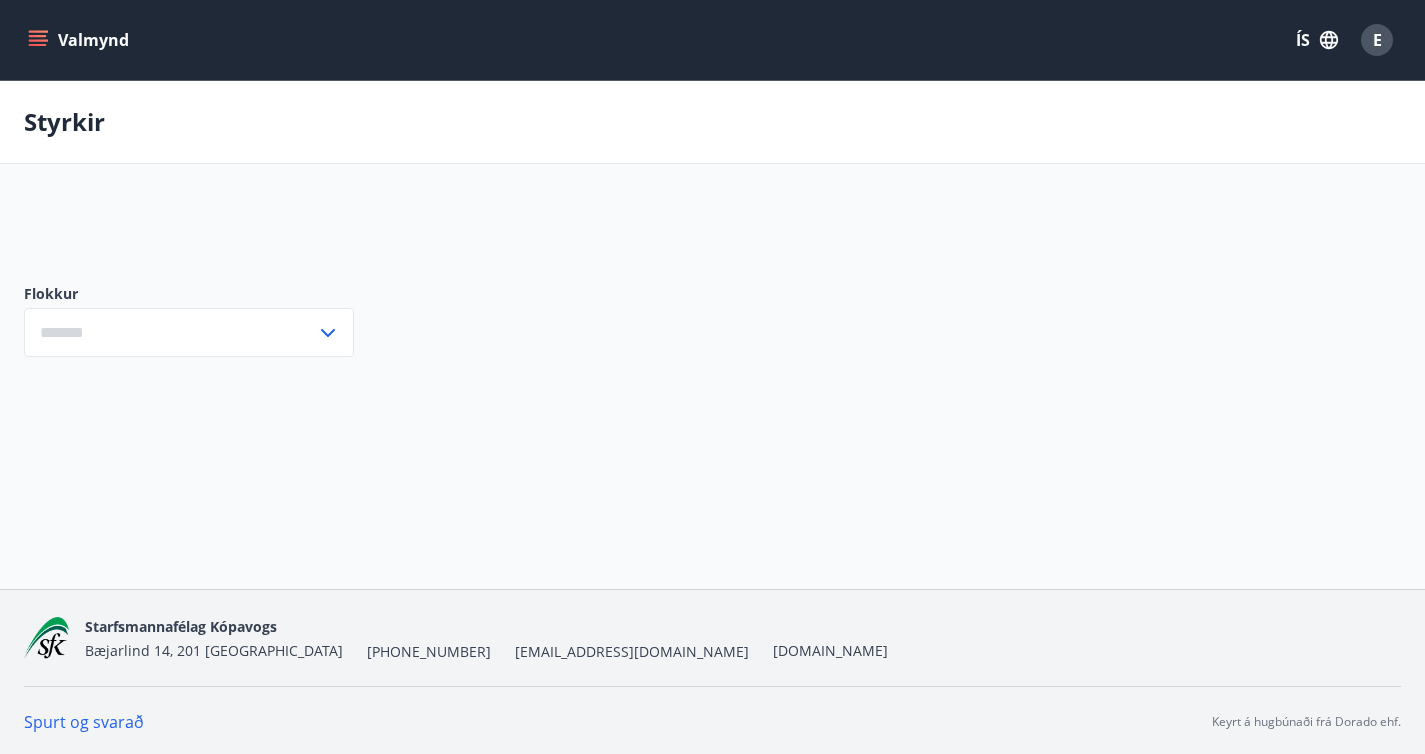 type on "***" 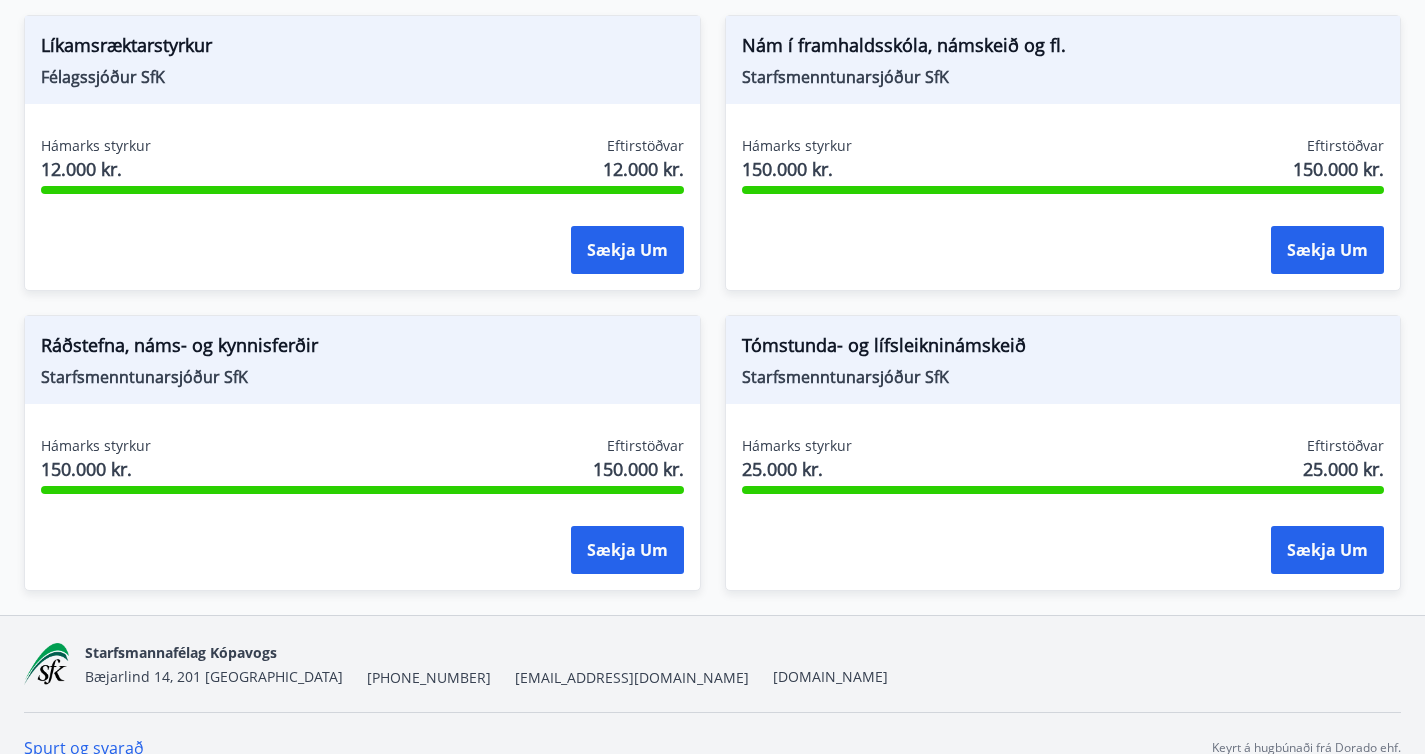 scroll, scrollTop: 440, scrollLeft: 0, axis: vertical 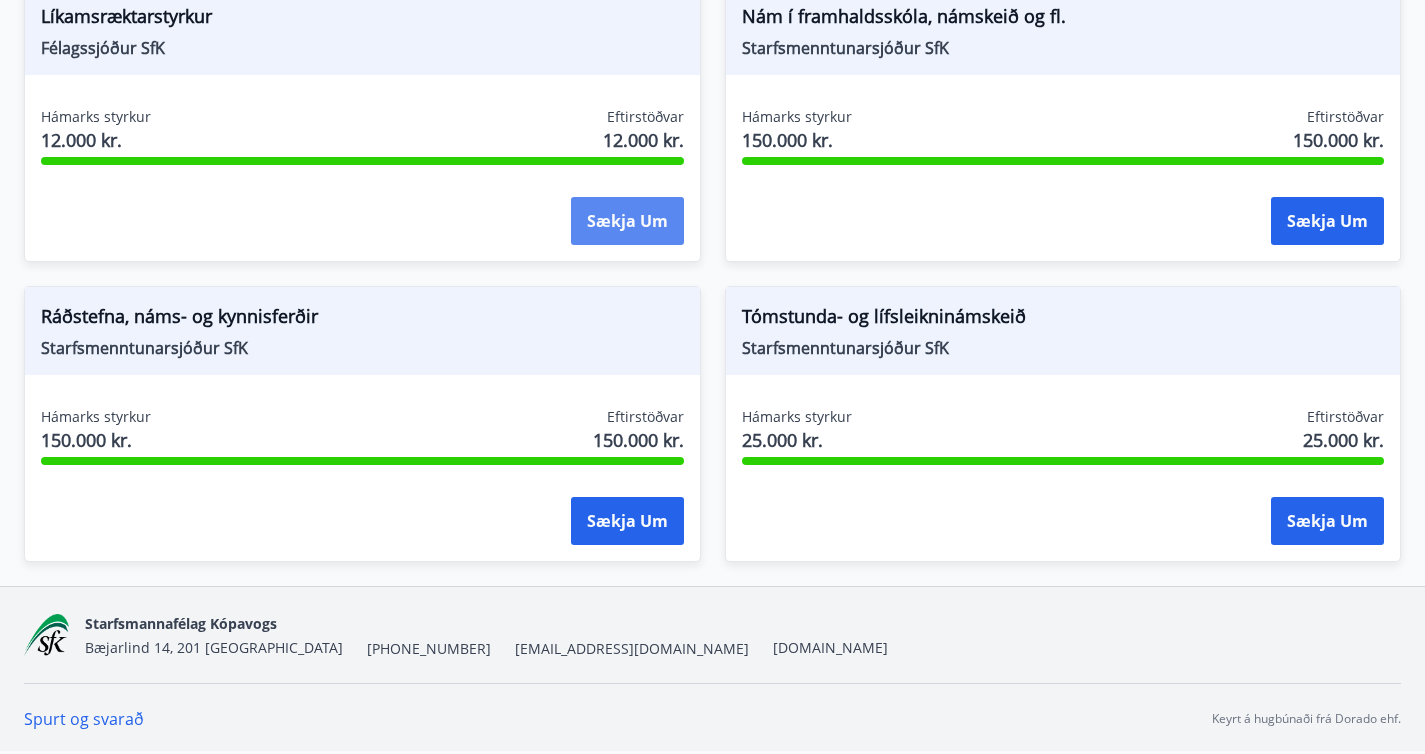 click on "Sækja um" at bounding box center (627, 221) 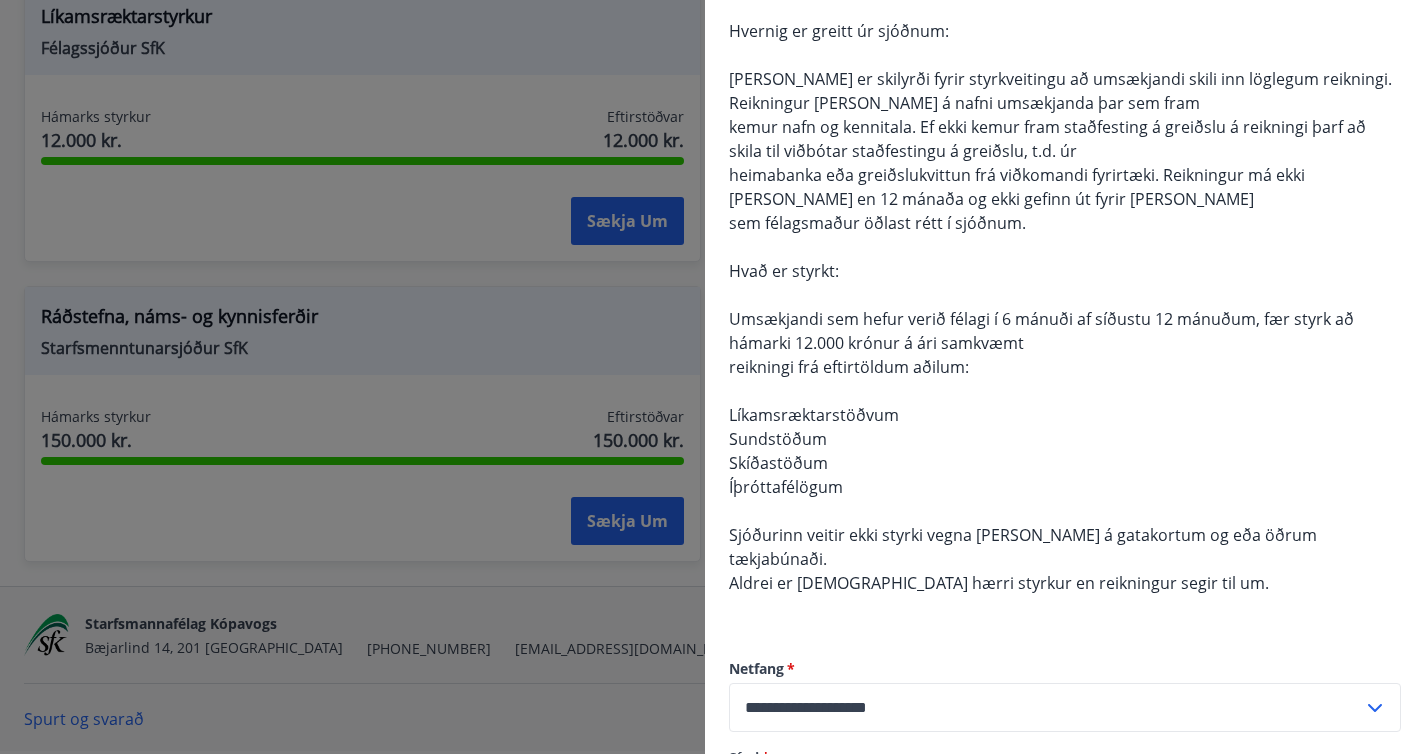 scroll, scrollTop: 195, scrollLeft: 0, axis: vertical 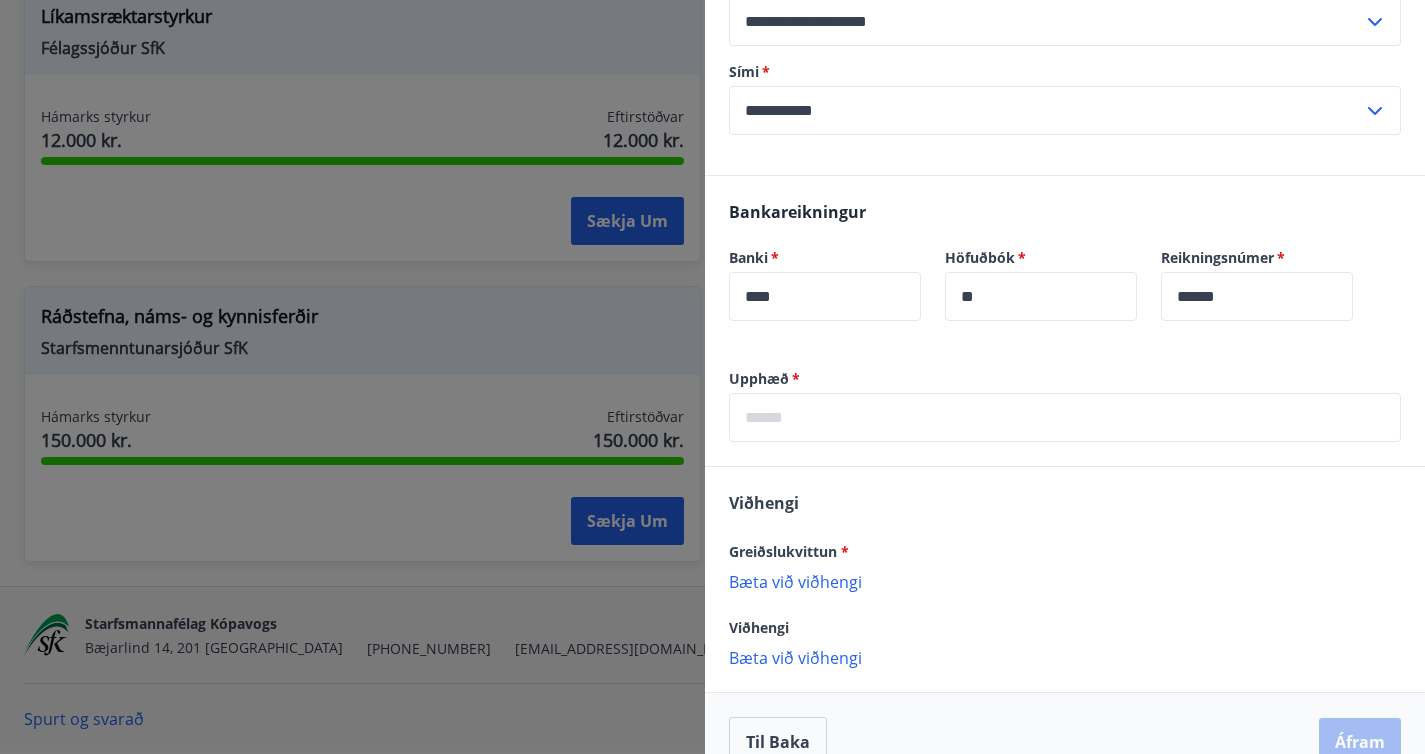 click on "Bæta við viðhengi" at bounding box center [1065, 581] 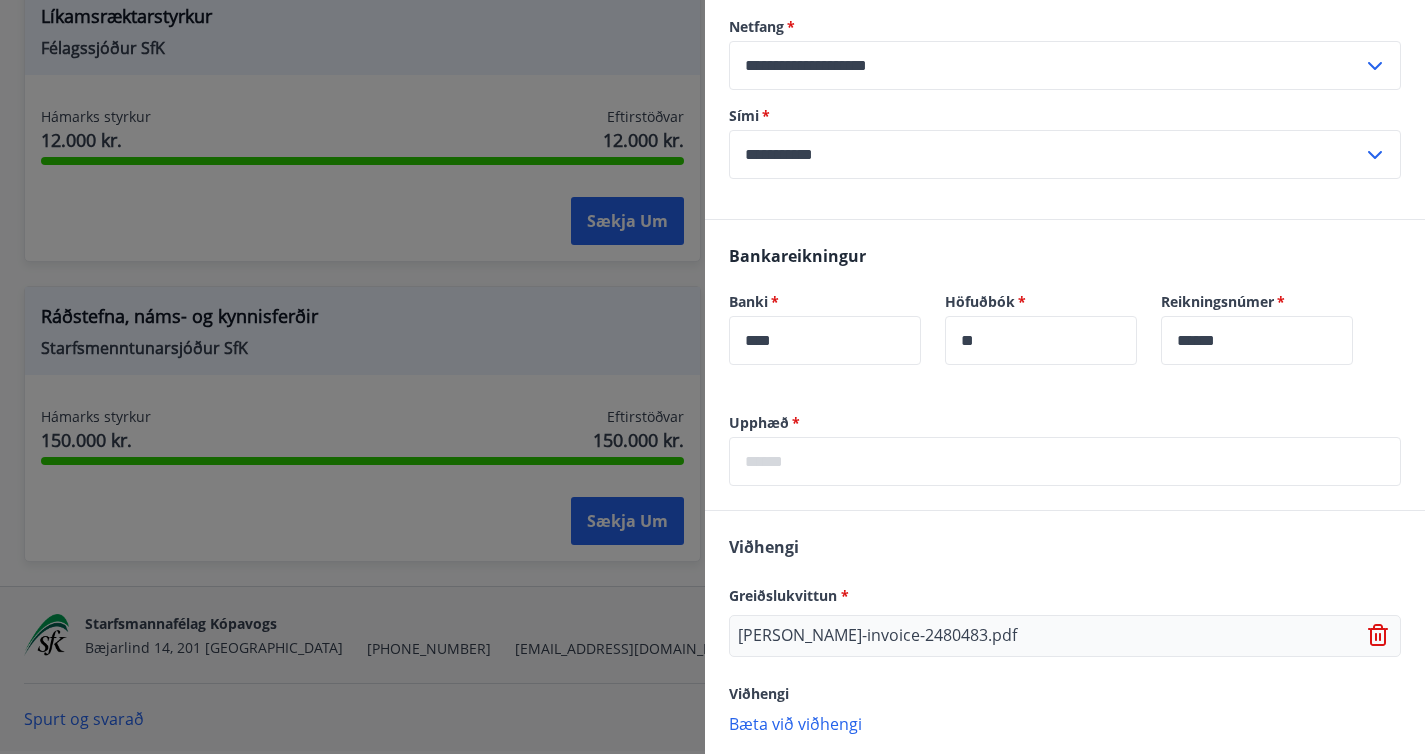 scroll, scrollTop: 795, scrollLeft: 0, axis: vertical 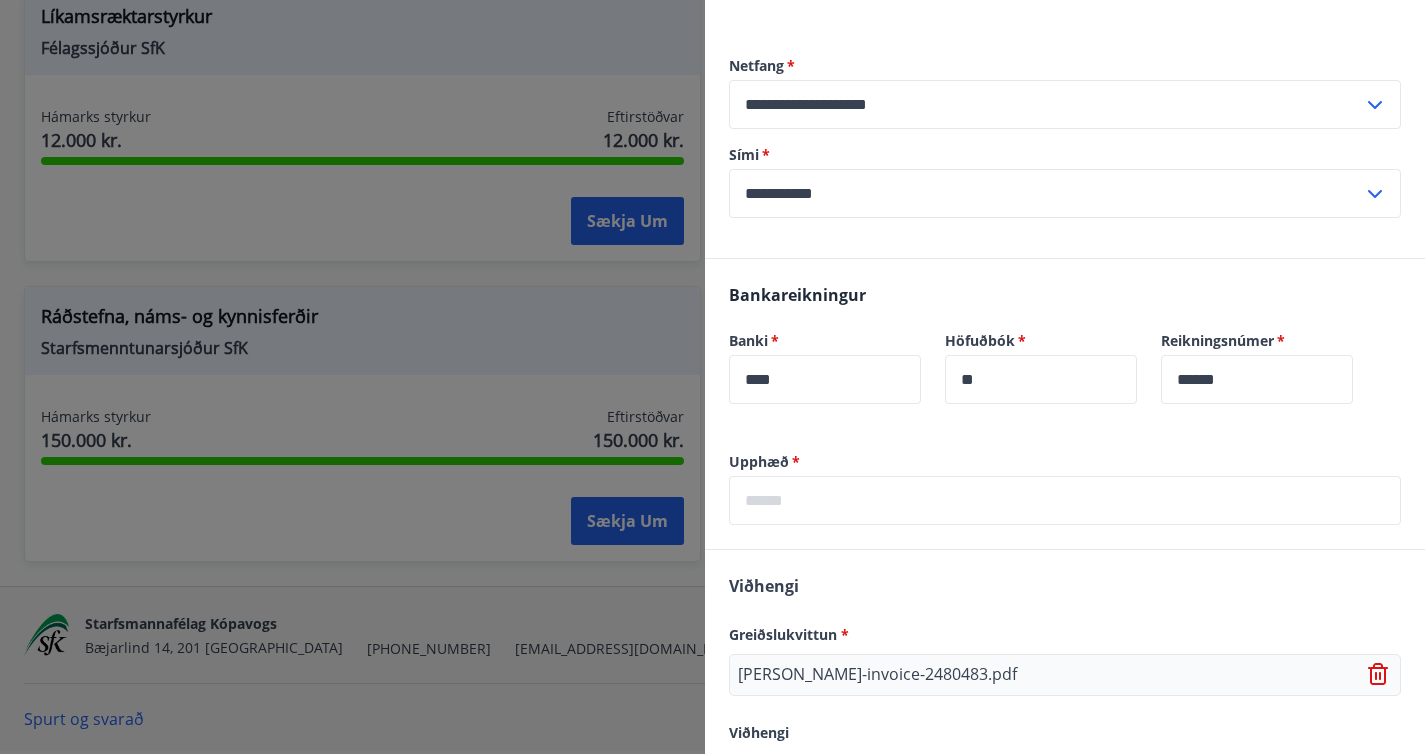 click at bounding box center (1065, 500) 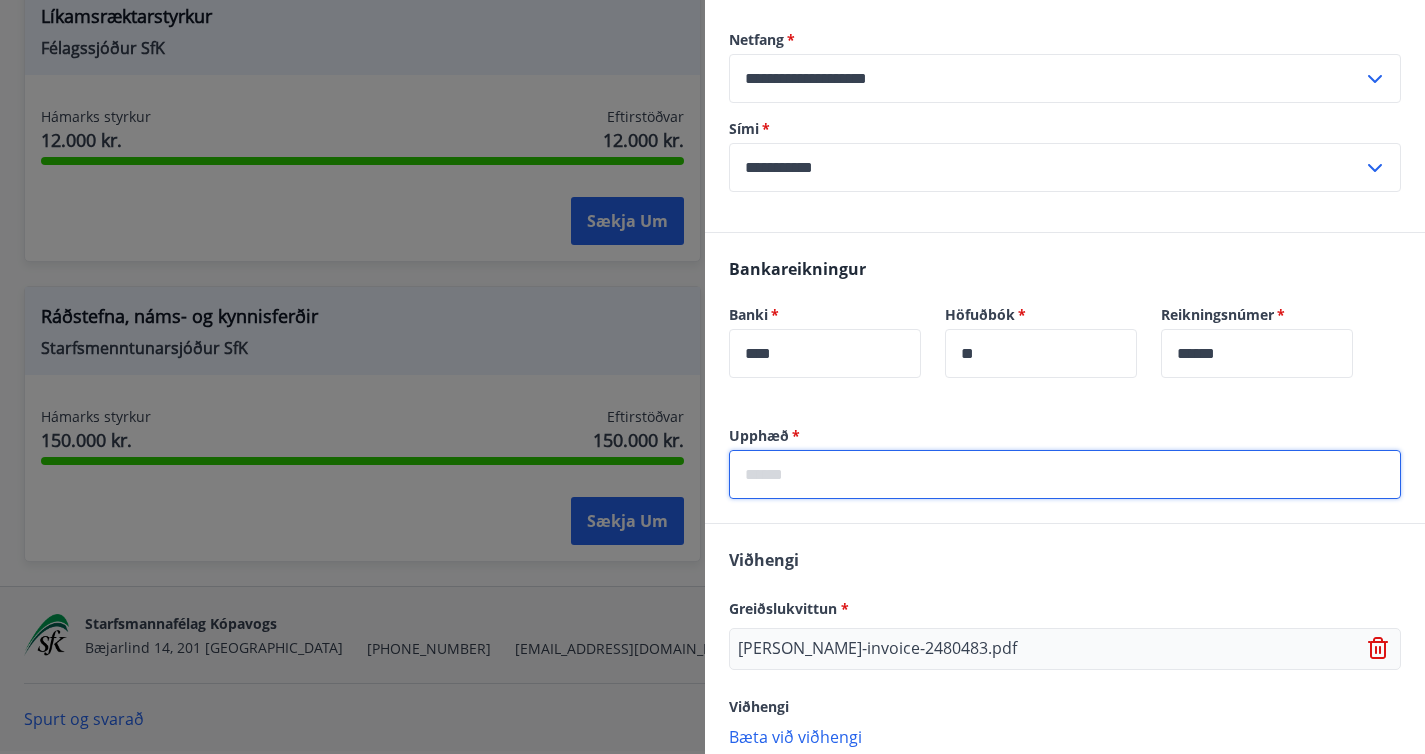 scroll, scrollTop: 913, scrollLeft: 0, axis: vertical 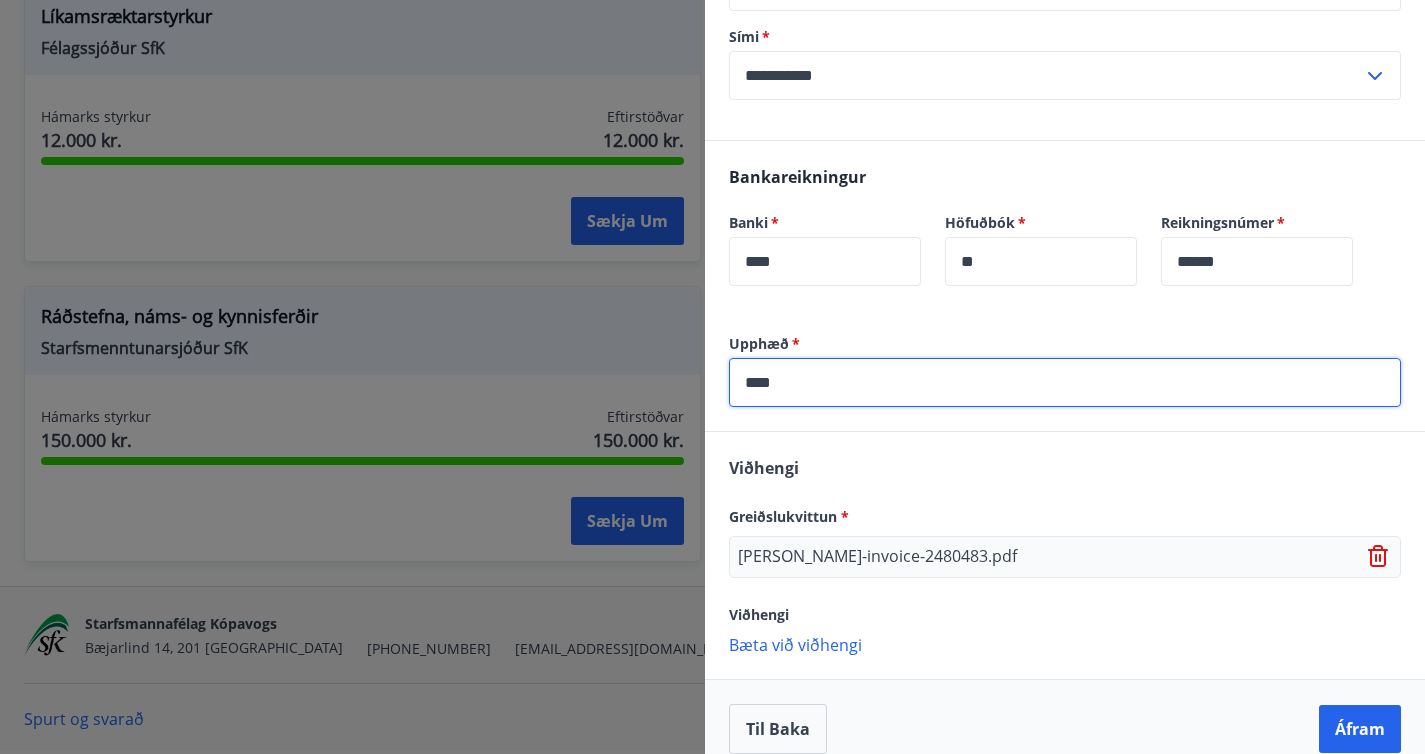 click on "Viðhengi Greiðslukvittun   * abler-invoice-2480483.pdf Viðhengi Bæta við viðhengi {error_attachment_undefined}" at bounding box center (1065, 555) 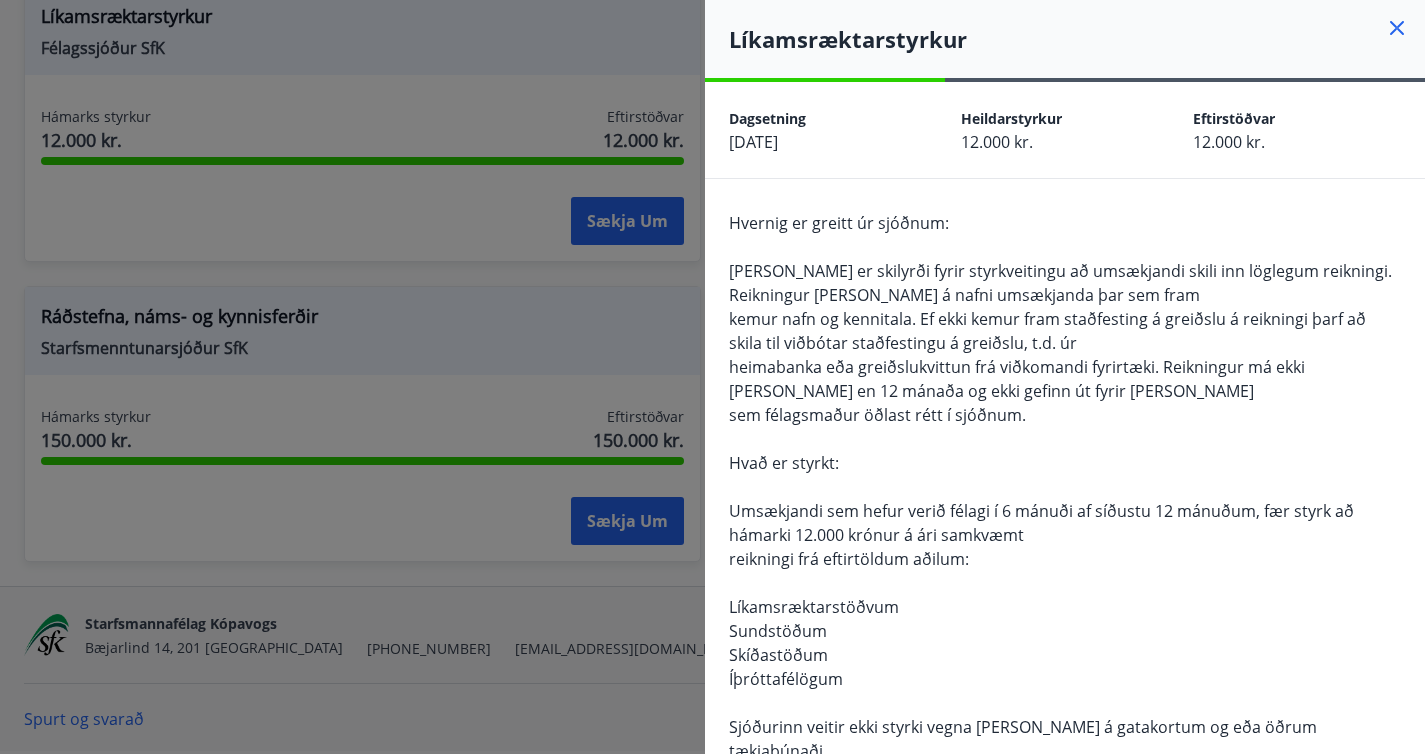 scroll, scrollTop: 913, scrollLeft: 0, axis: vertical 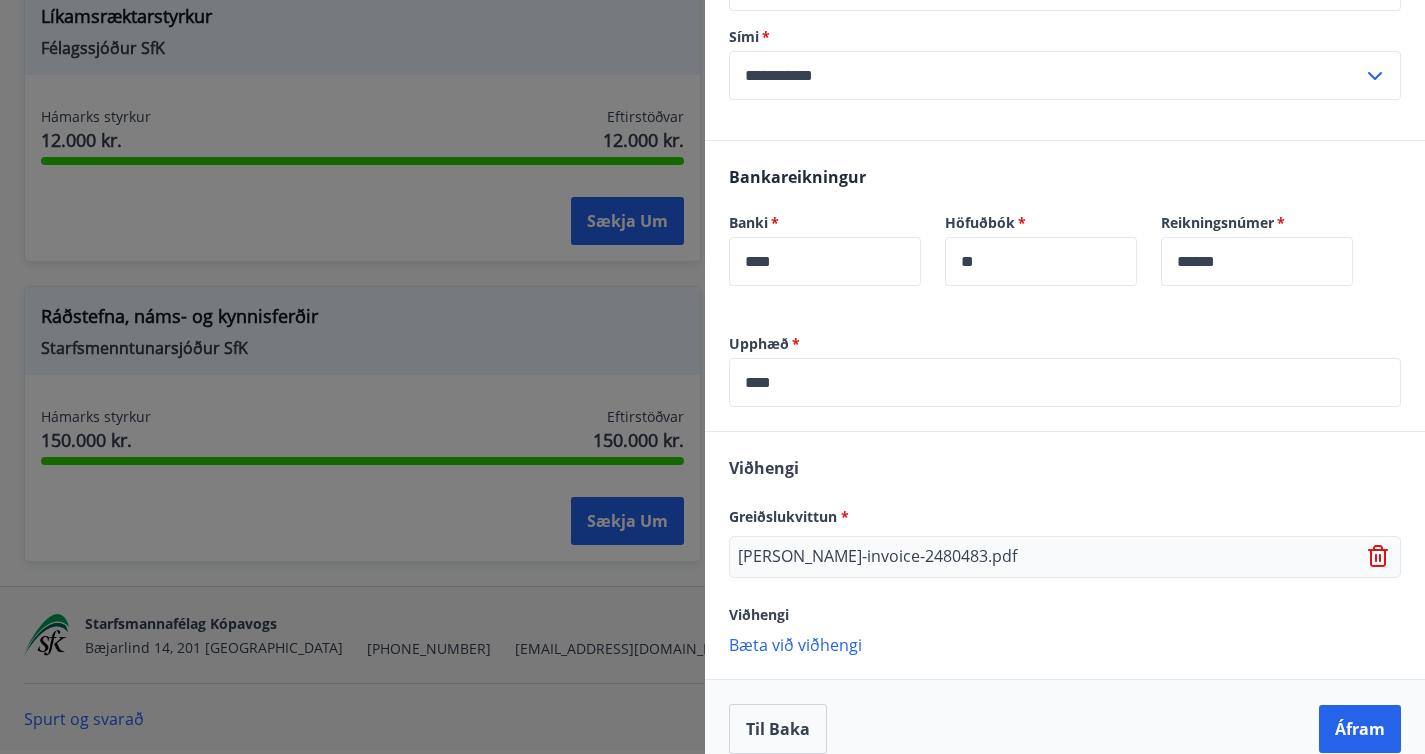 click on "Bæta við viðhengi" at bounding box center [1065, 644] 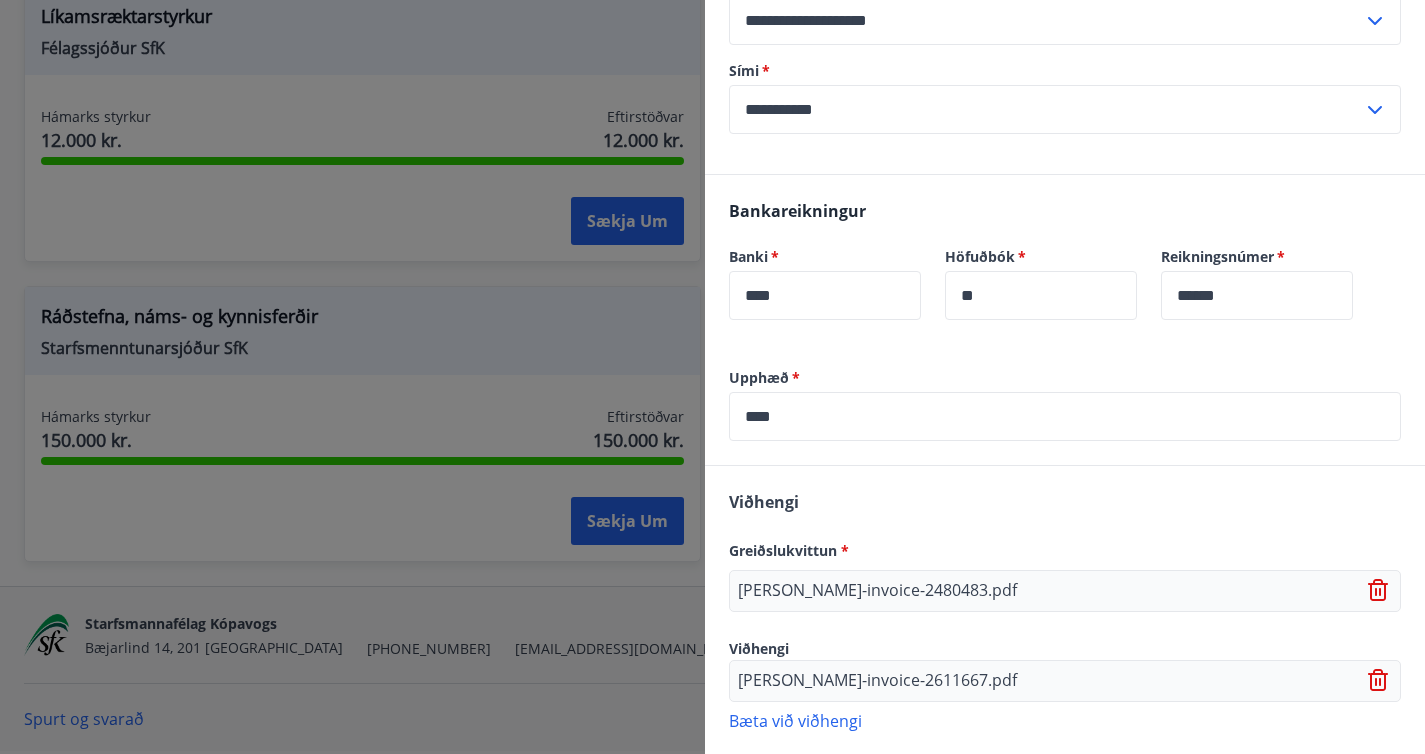 scroll, scrollTop: 867, scrollLeft: 0, axis: vertical 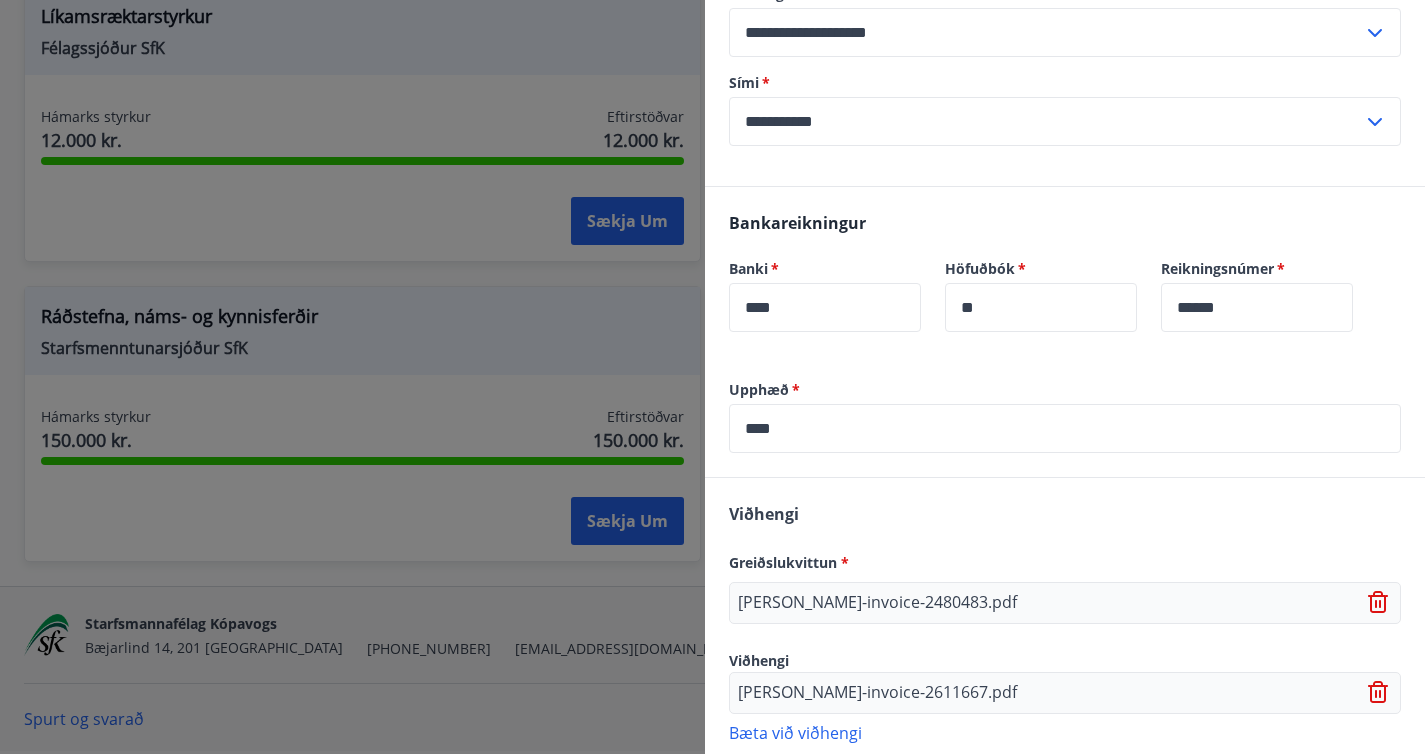 click on "****" at bounding box center (1065, 428) 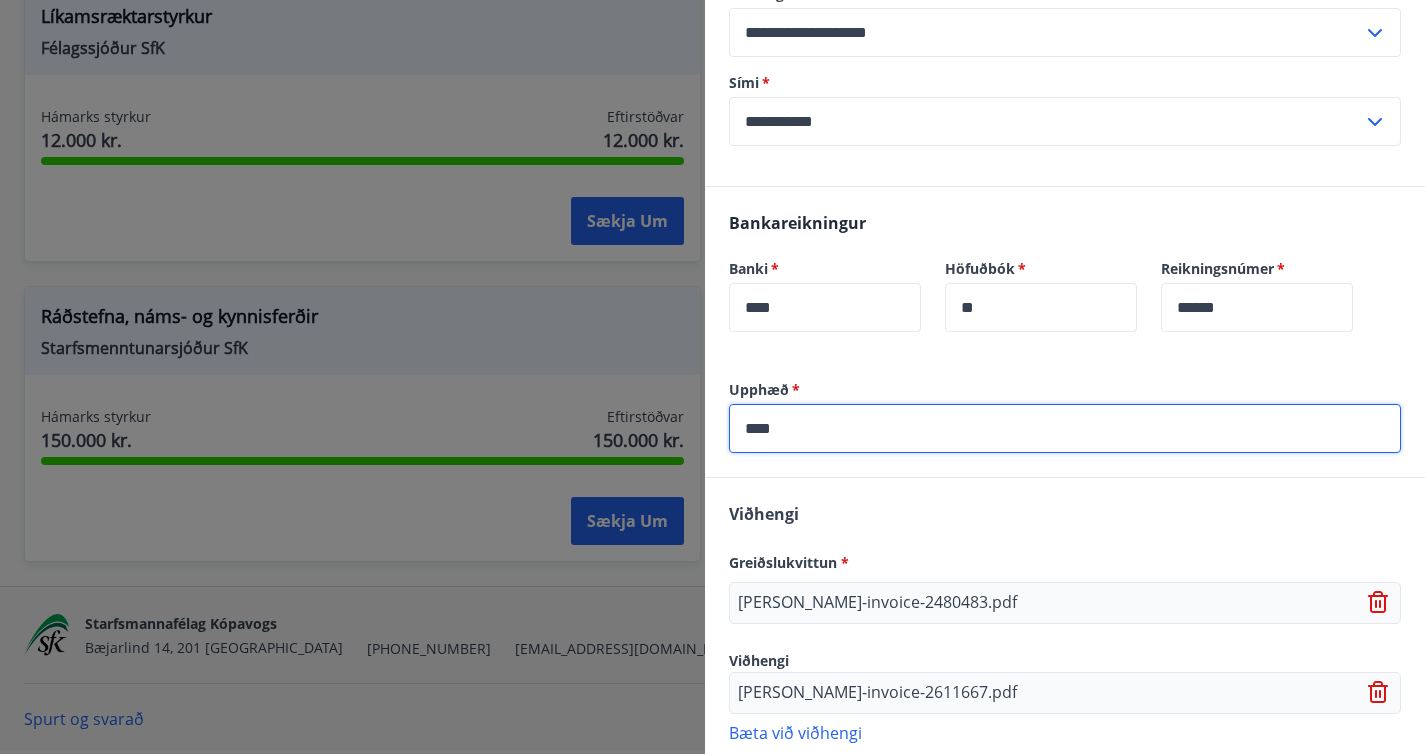 click on "****" at bounding box center [1065, 428] 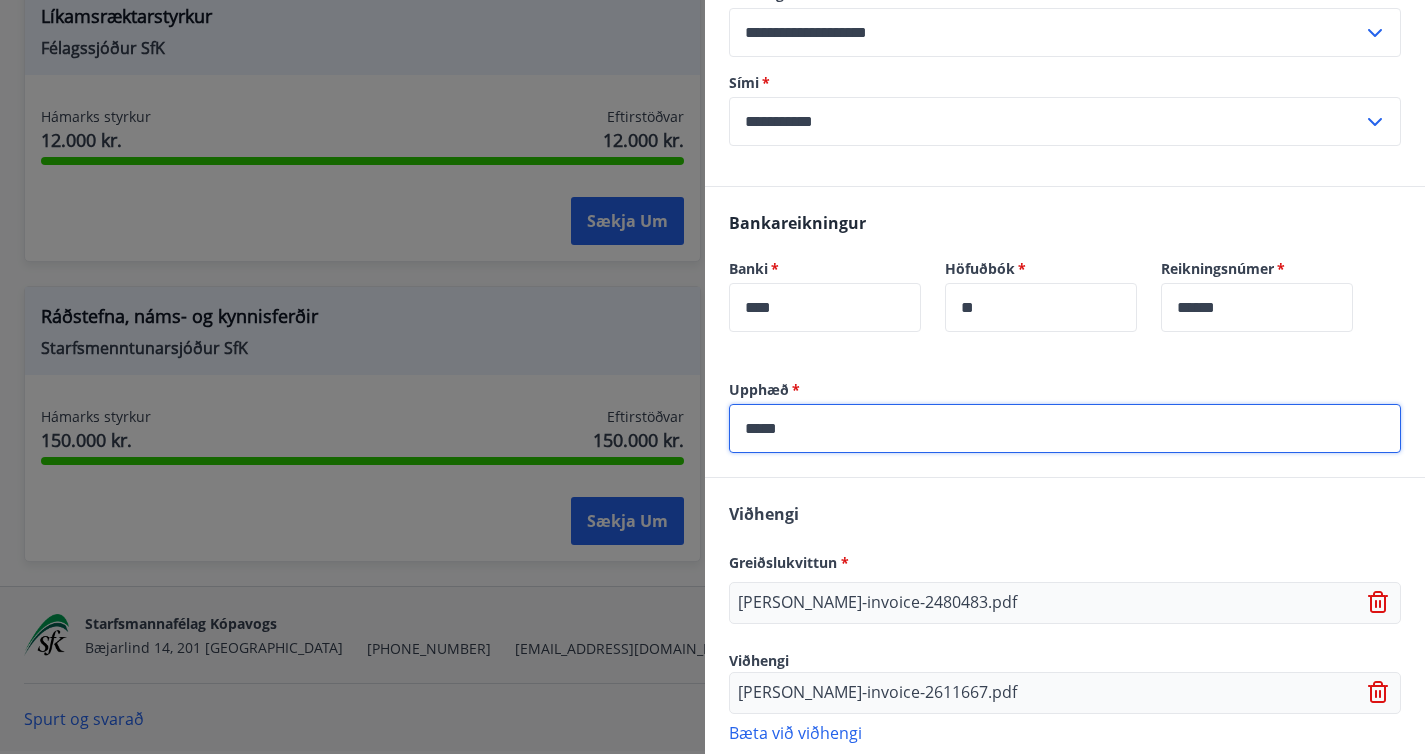 click on "Banki   * **** ​ Höfuðbók   * ** ​" at bounding box center [945, 307] 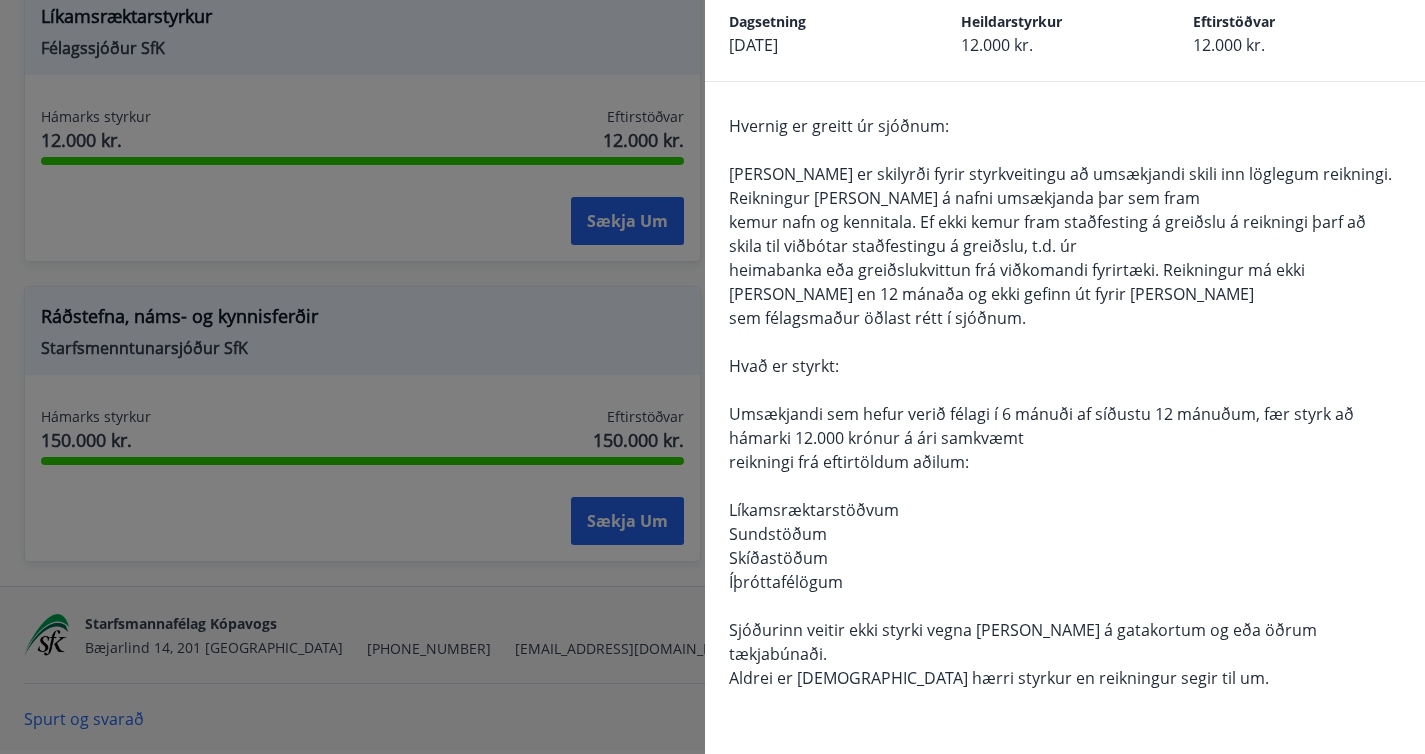 scroll, scrollTop: 134, scrollLeft: 0, axis: vertical 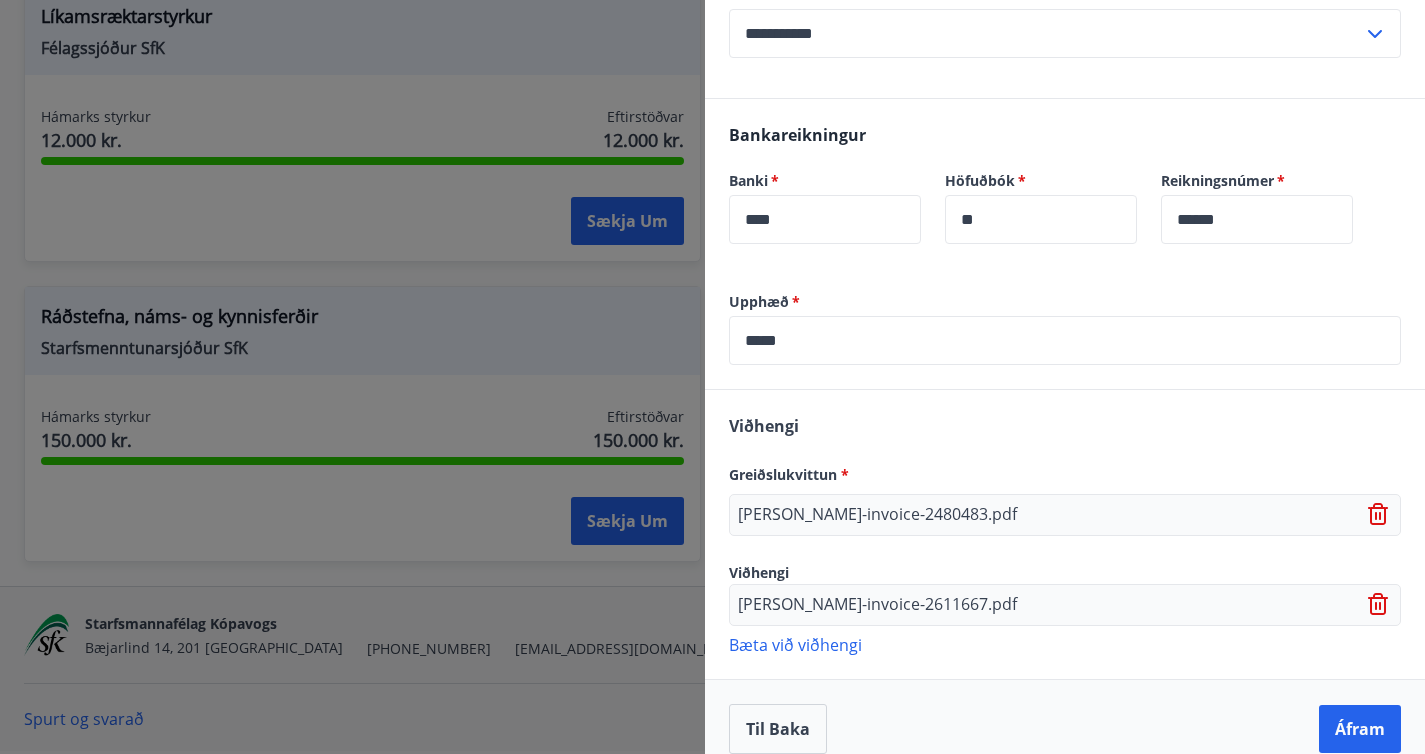 click 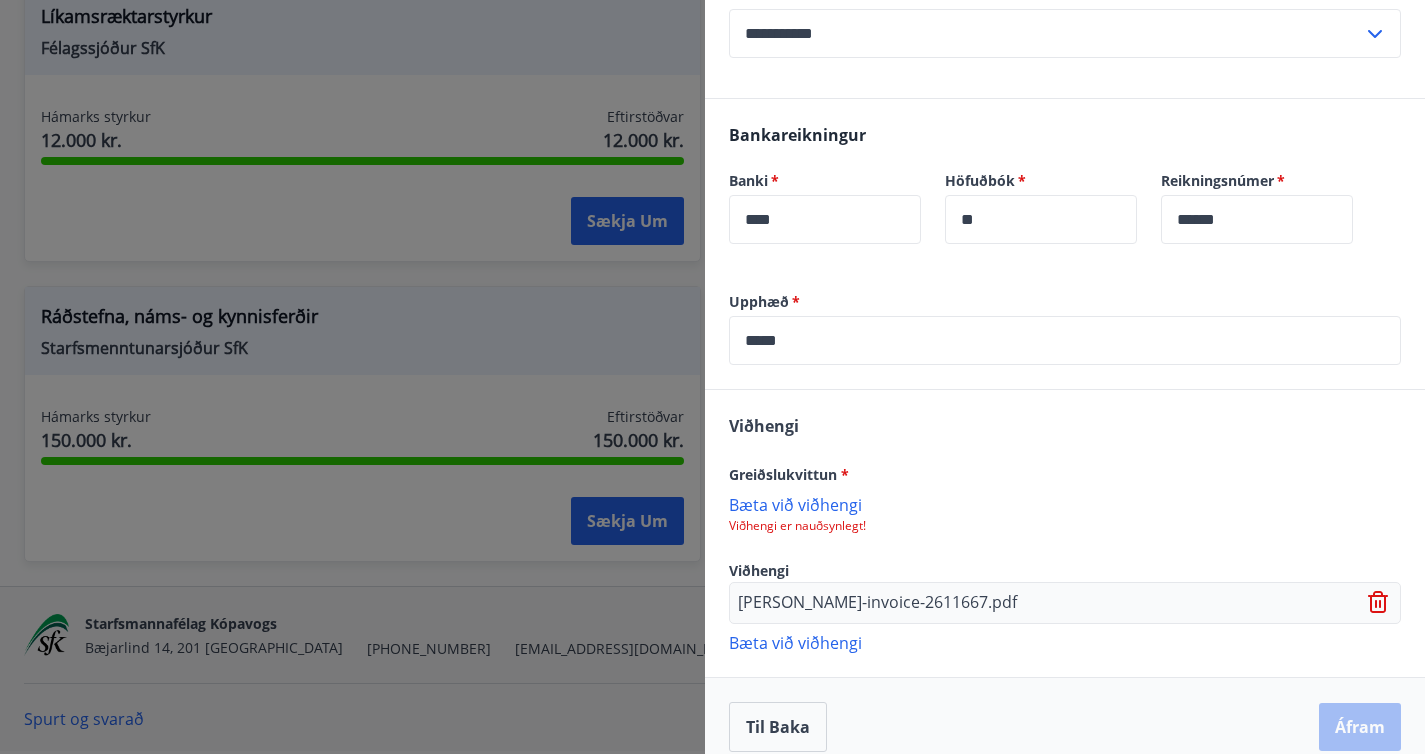 scroll, scrollTop: 953, scrollLeft: 0, axis: vertical 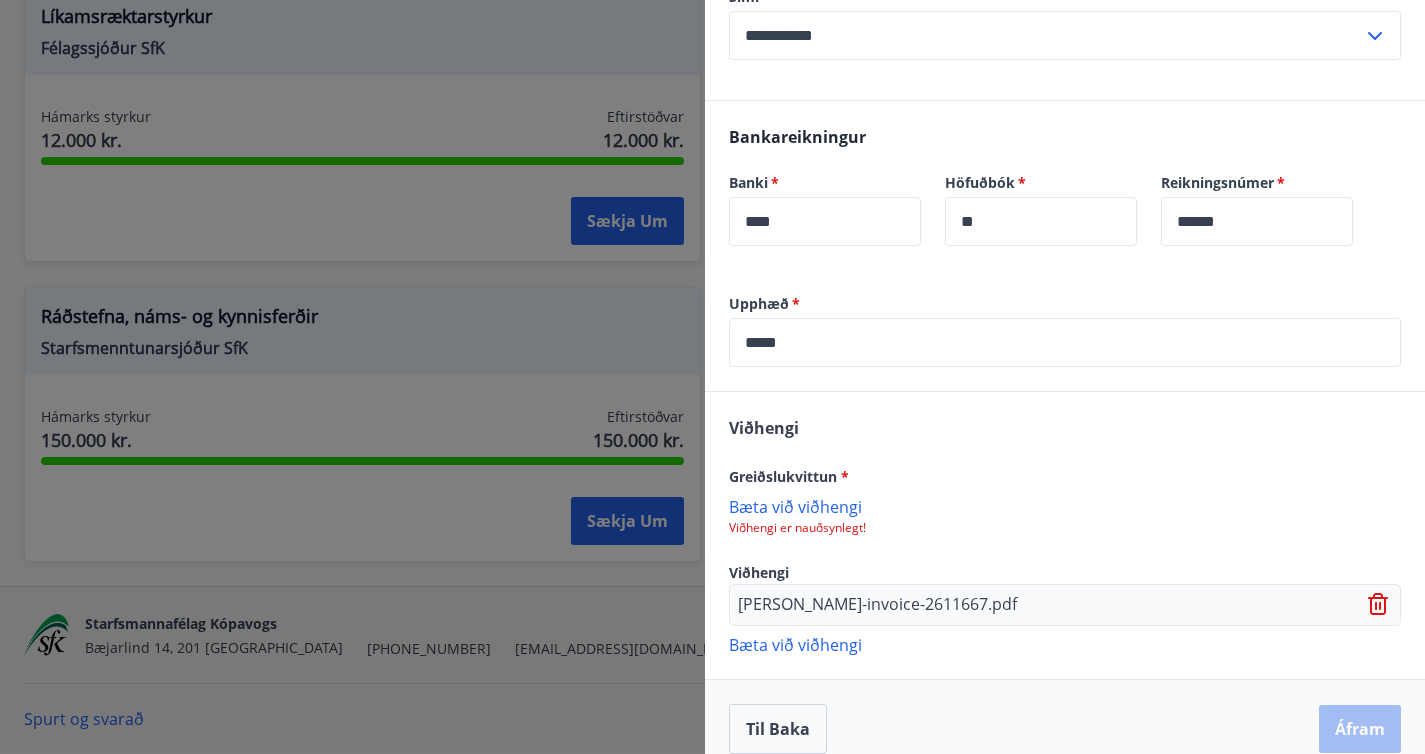 click on "Bæta við viðhengi" at bounding box center (1065, 506) 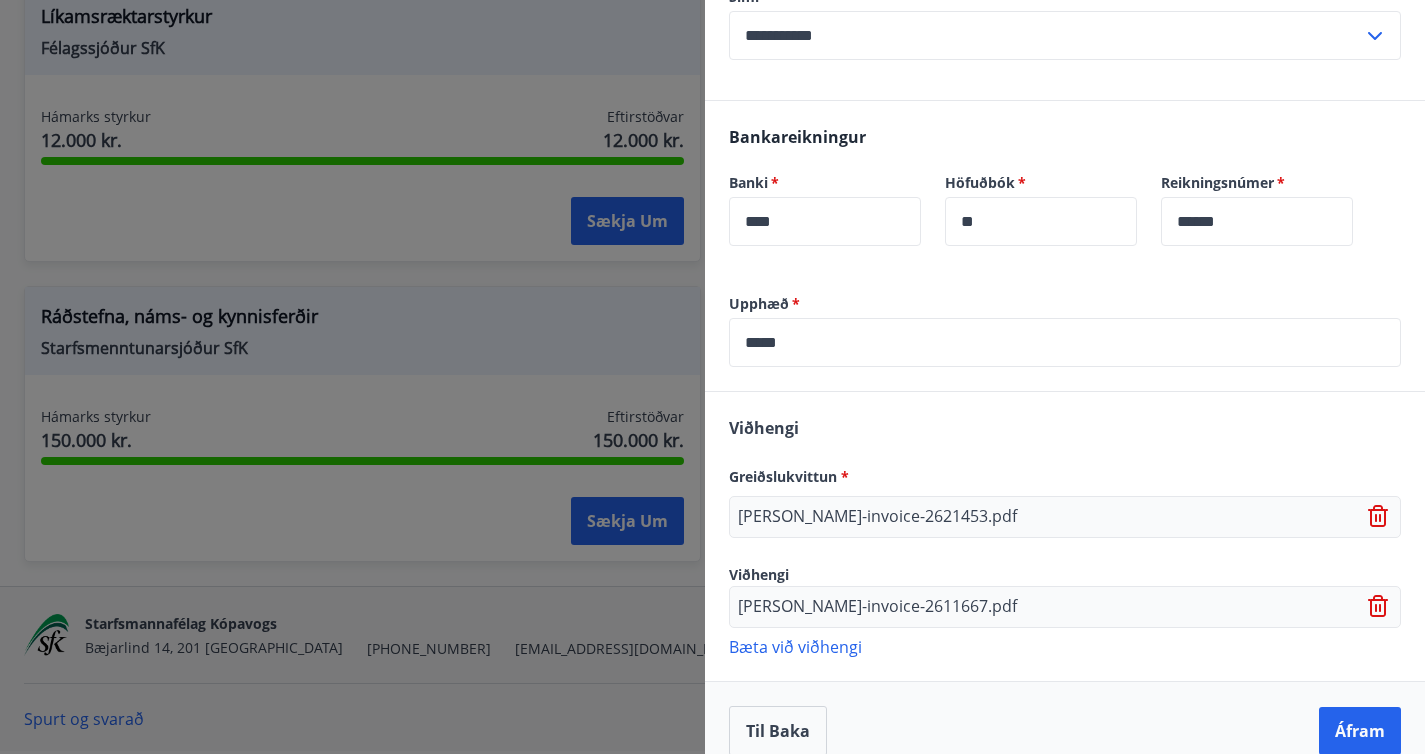 scroll, scrollTop: 955, scrollLeft: 0, axis: vertical 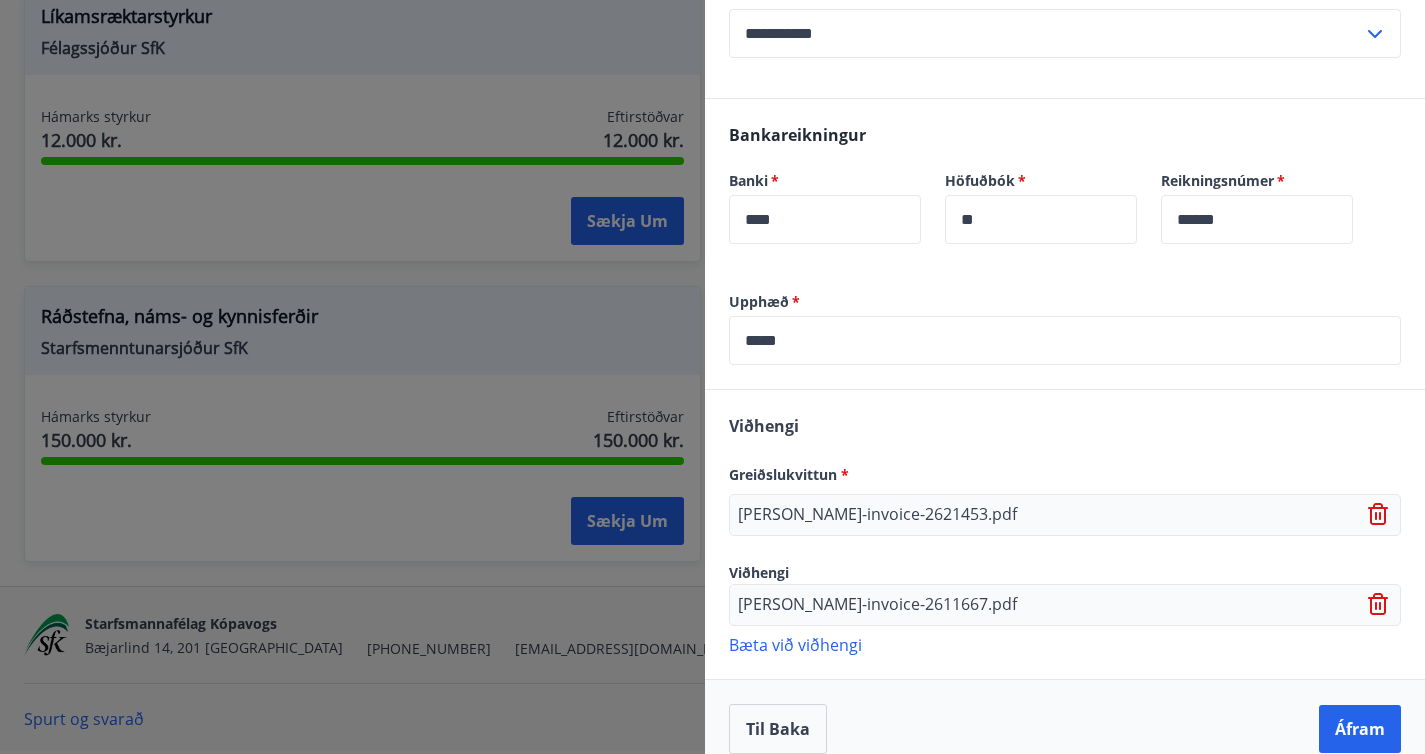 click on "*****" at bounding box center [1065, 340] 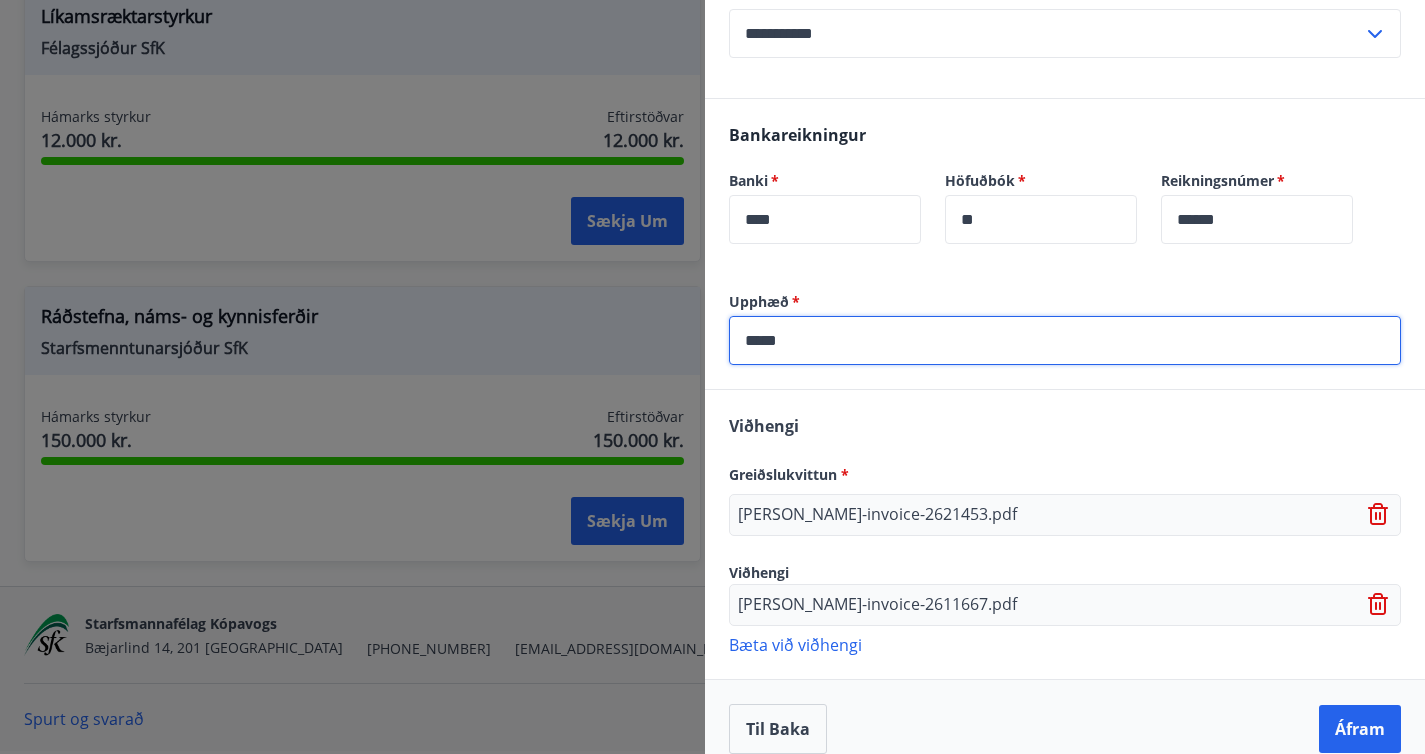 click on "*****" at bounding box center (1065, 340) 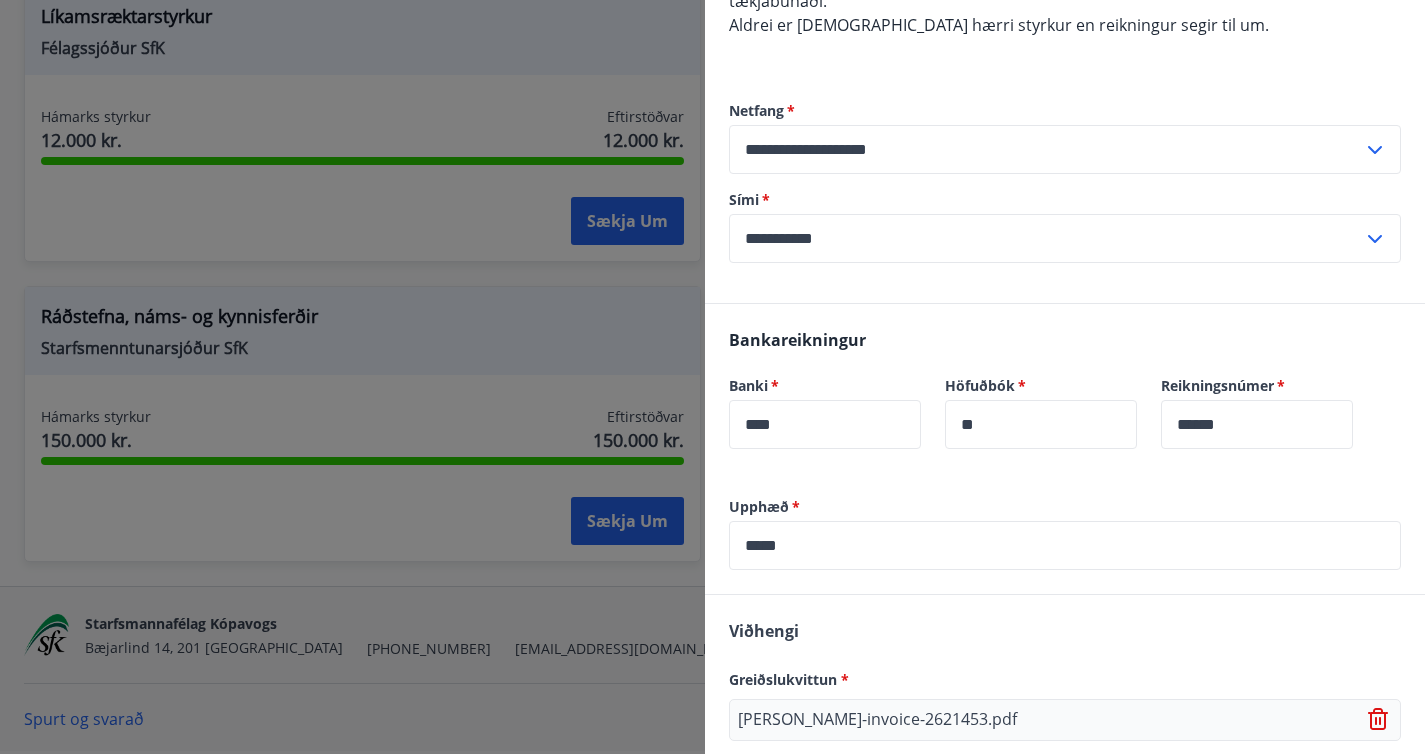 scroll, scrollTop: 955, scrollLeft: 0, axis: vertical 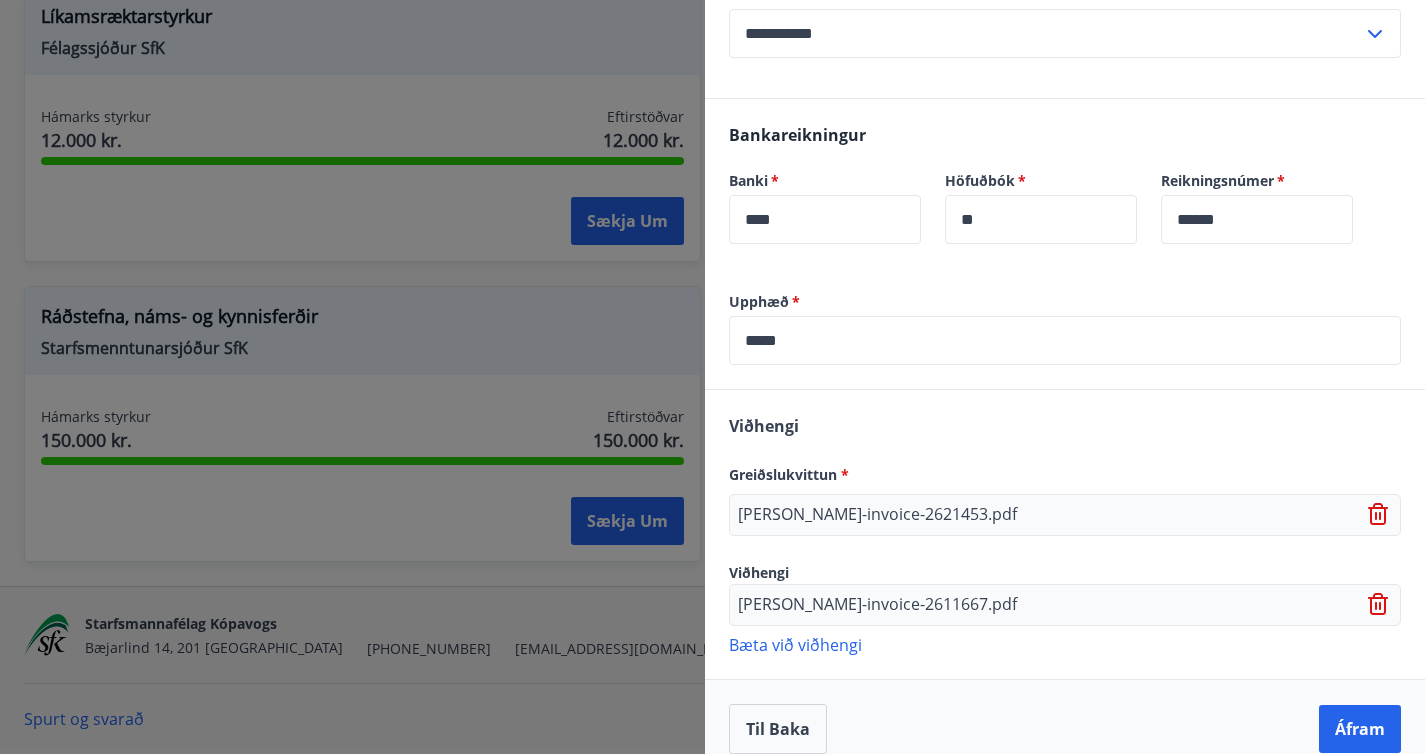 click on "*****" at bounding box center (1065, 340) 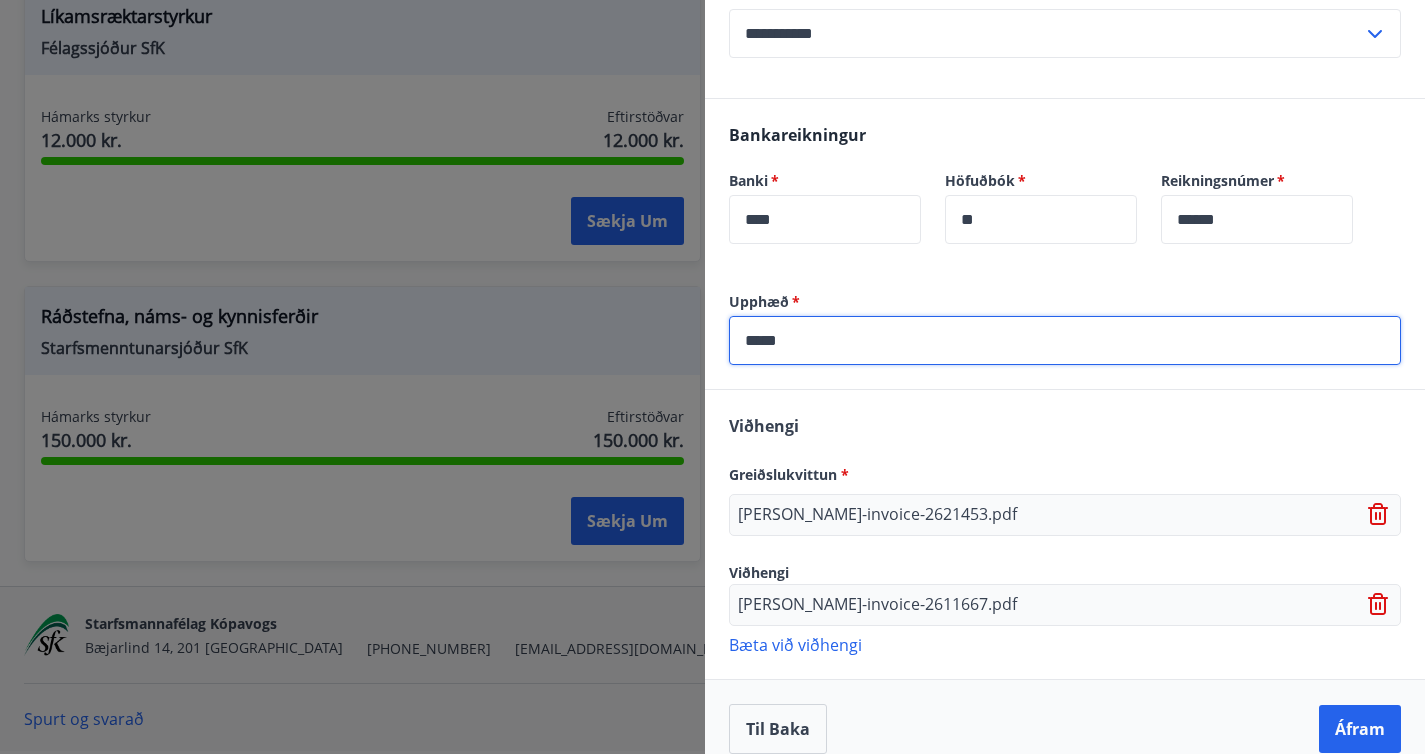 click on "*****" at bounding box center (1065, 340) 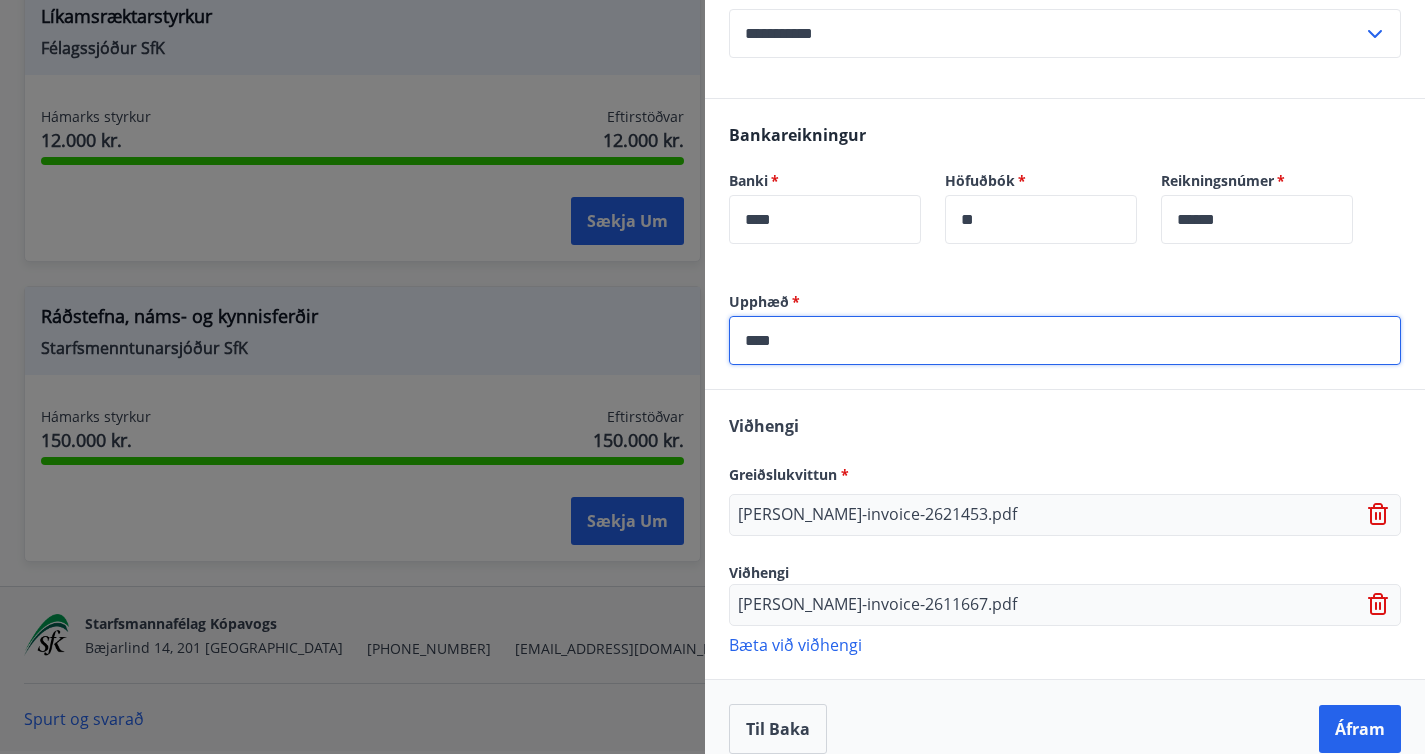 type on "*****" 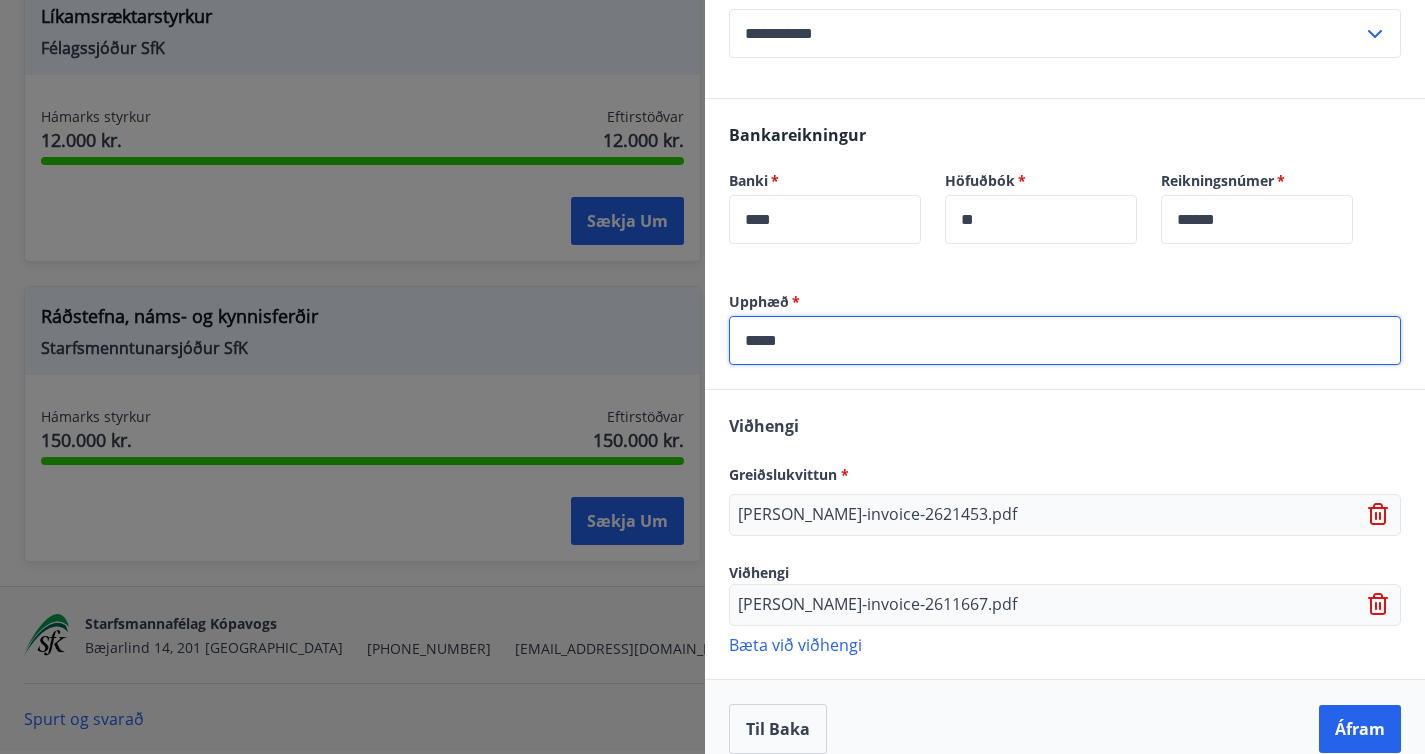 click on "*****" at bounding box center [1065, 340] 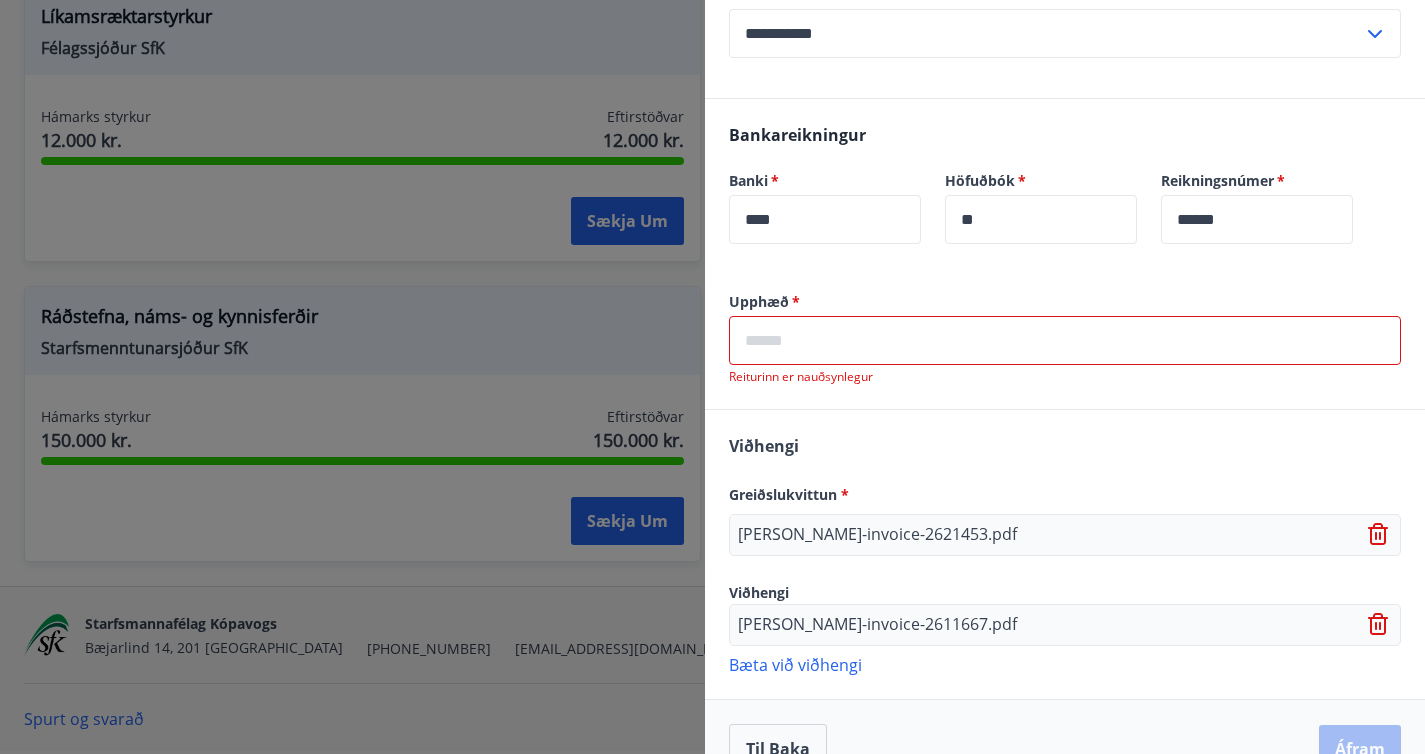 type on "*" 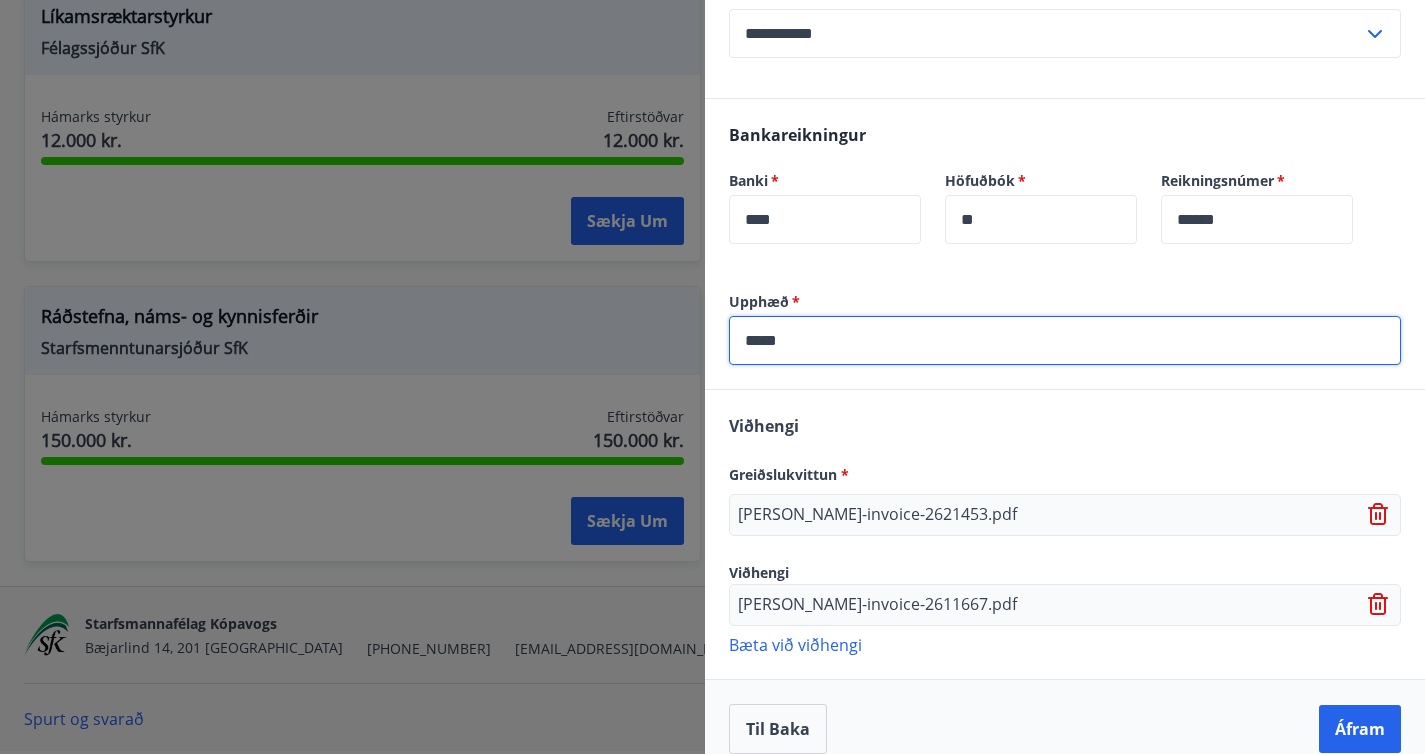 type on "*****" 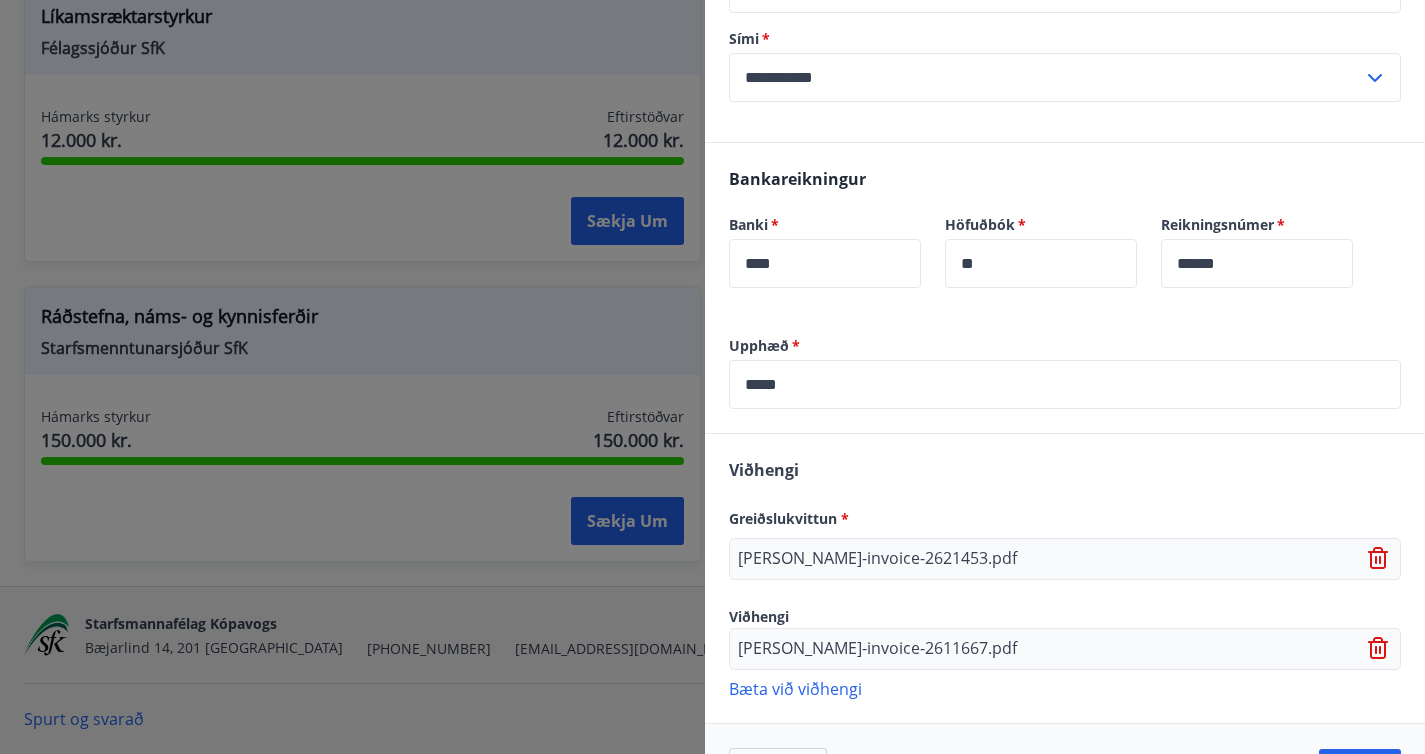 scroll, scrollTop: 955, scrollLeft: 0, axis: vertical 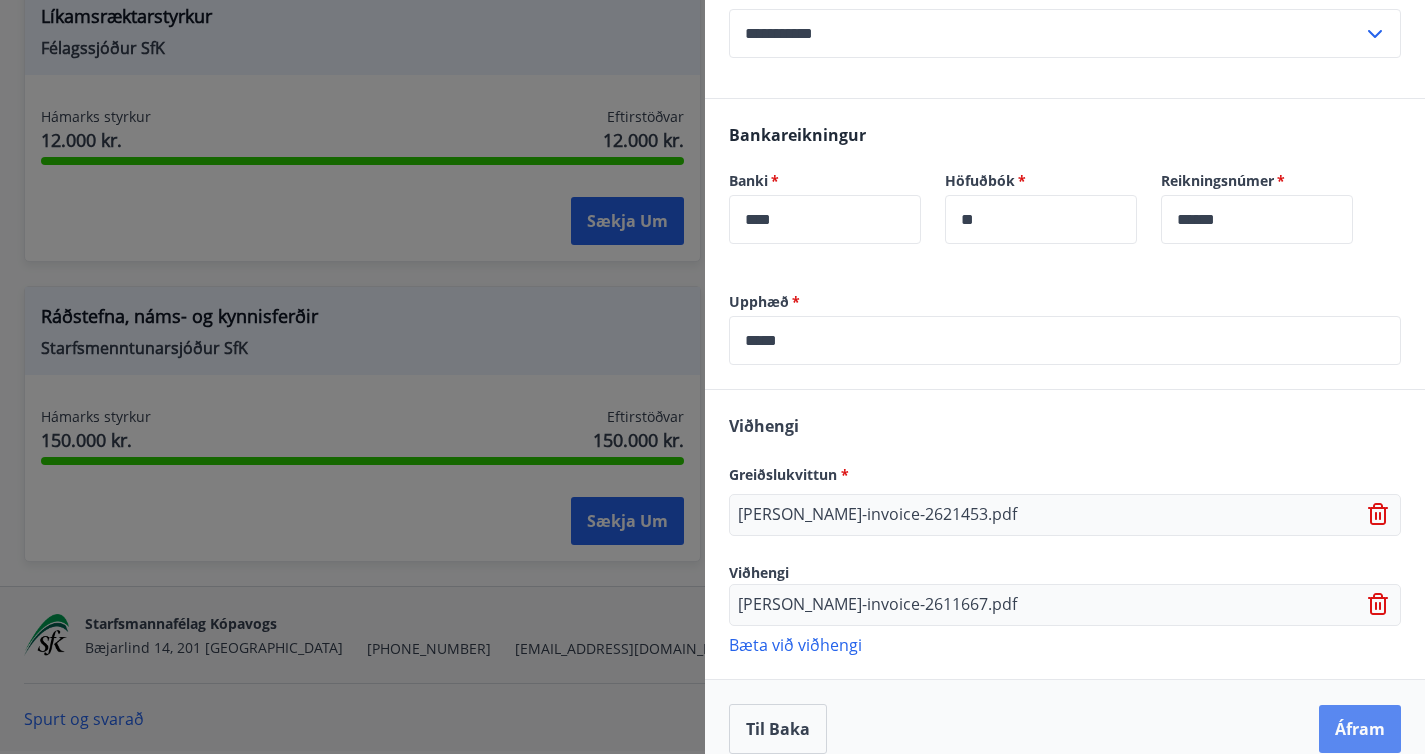 click on "Áfram" at bounding box center [1360, 729] 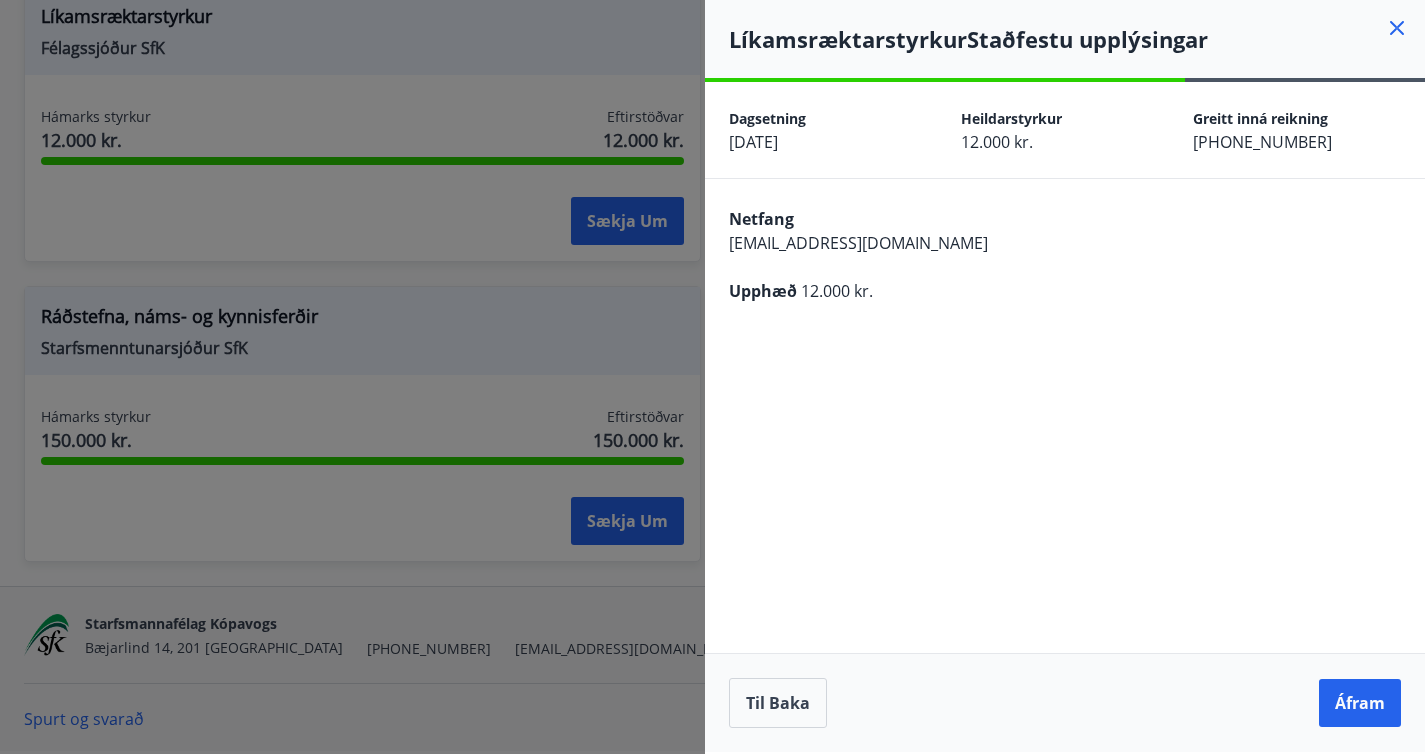 scroll, scrollTop: 0, scrollLeft: 0, axis: both 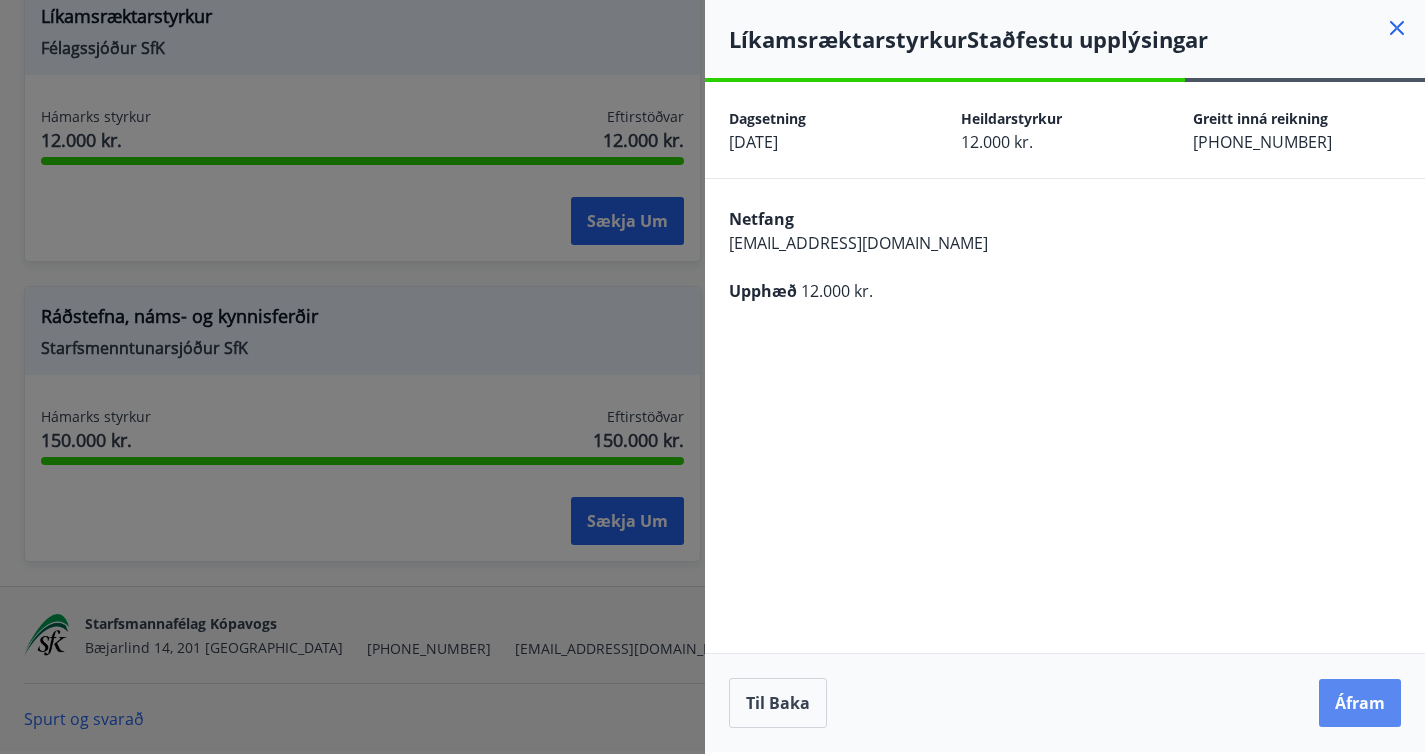 click on "Áfram" at bounding box center (1360, 703) 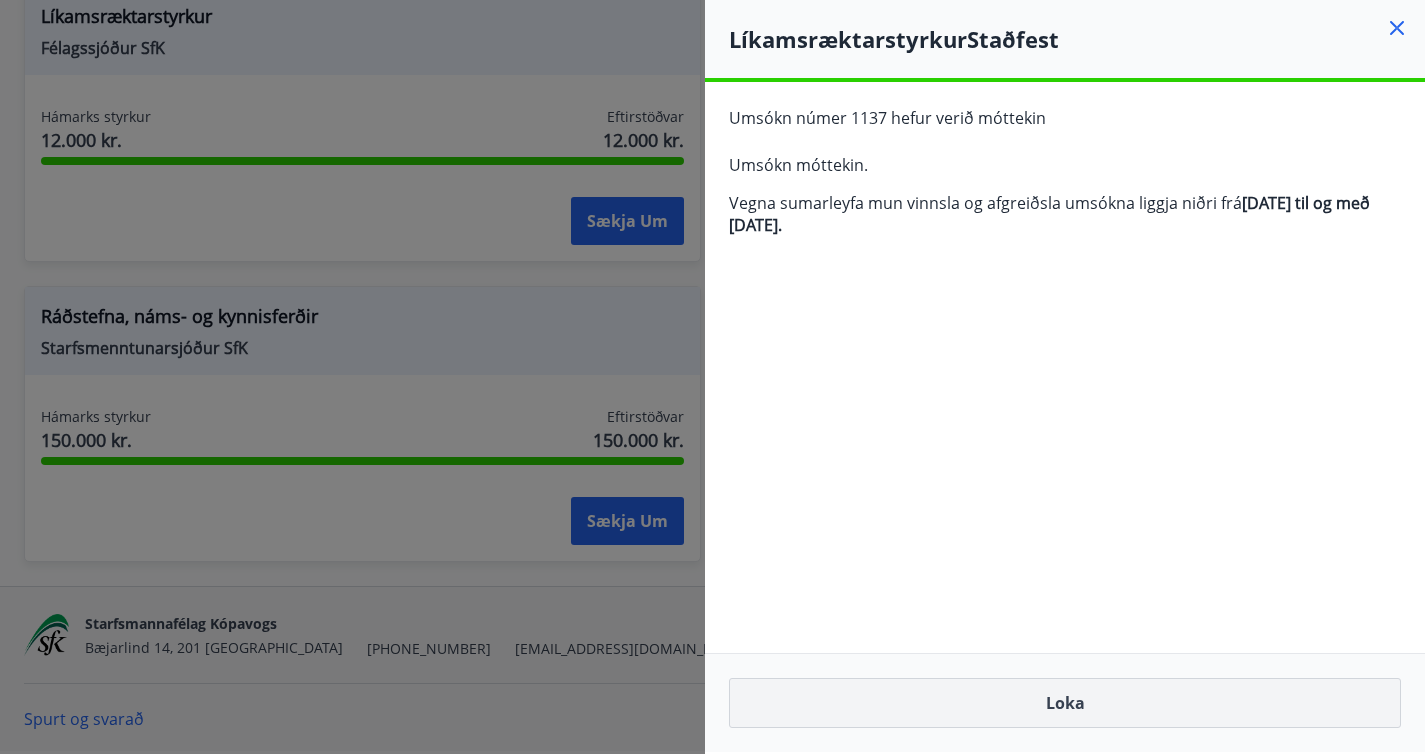 click on "Loka" at bounding box center [1065, 703] 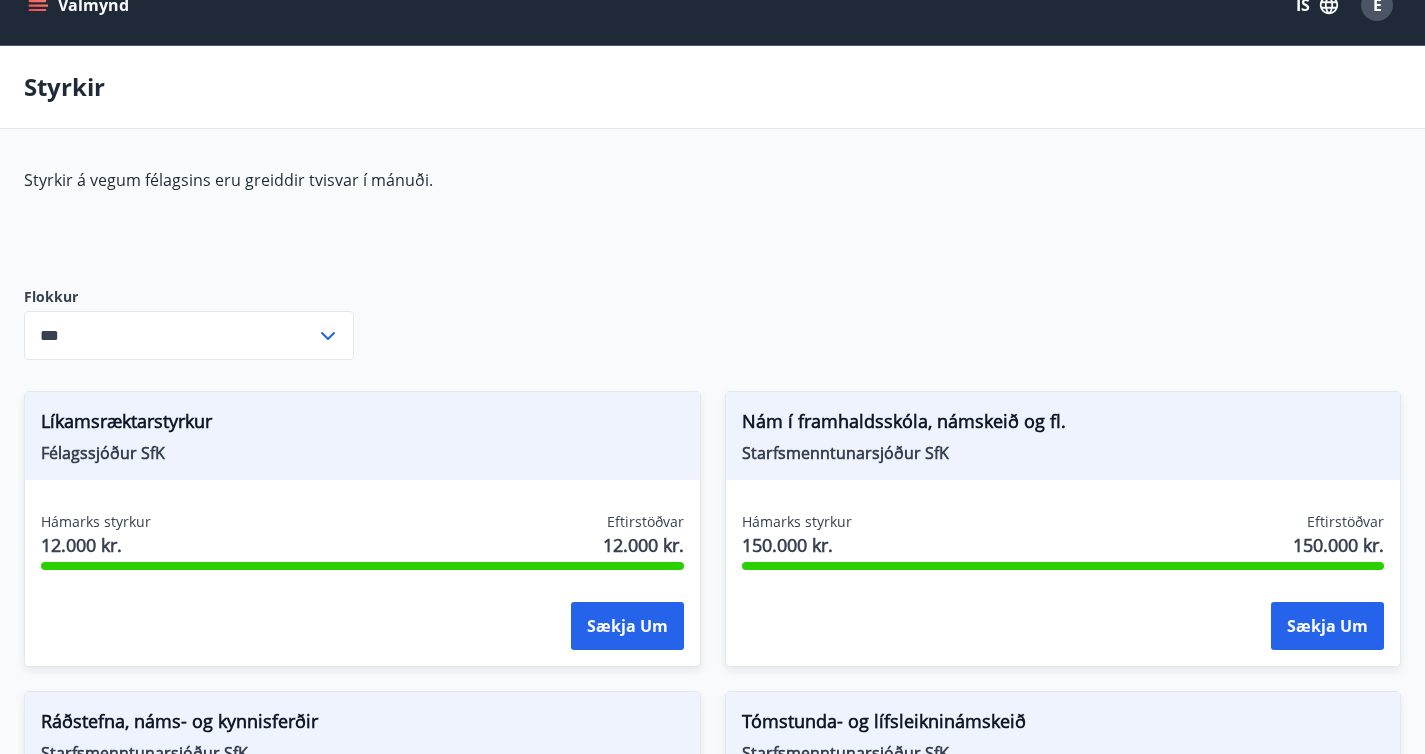 scroll, scrollTop: 0, scrollLeft: 0, axis: both 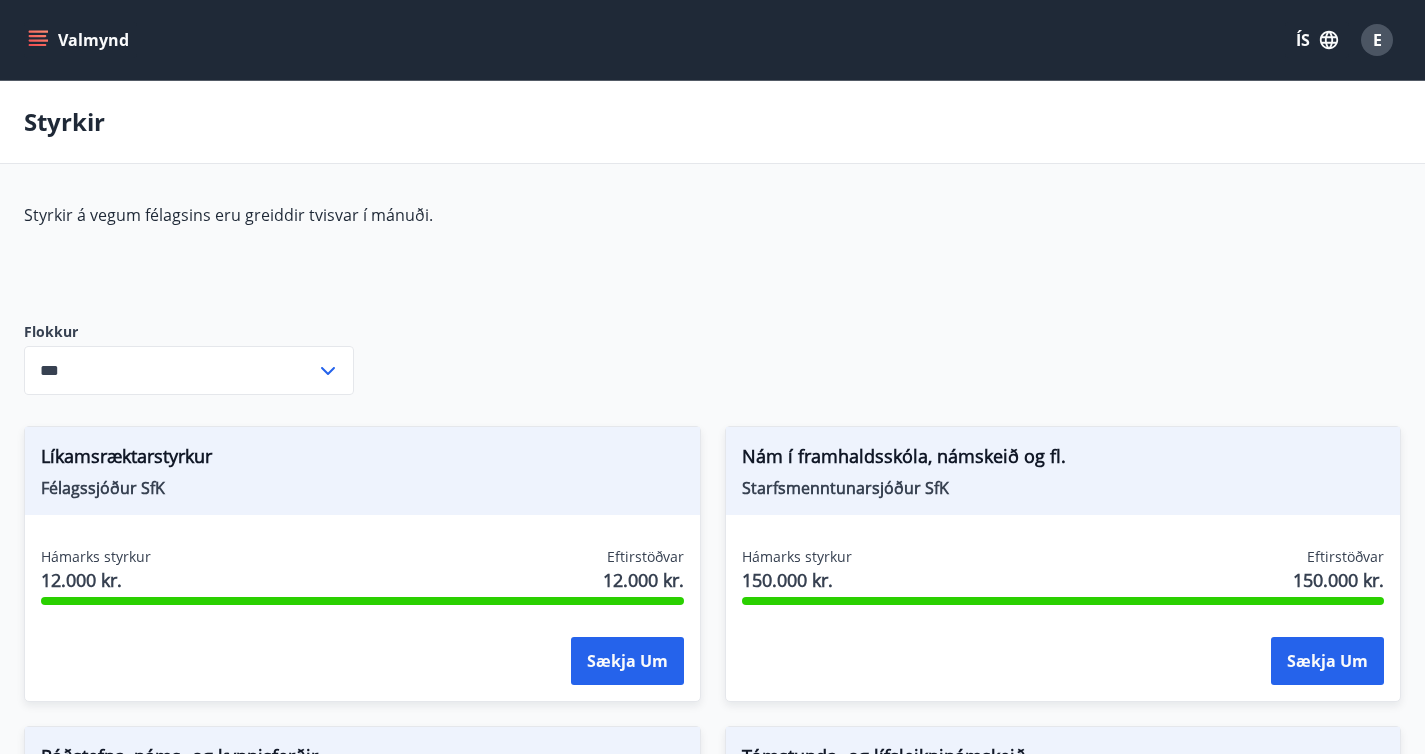 click 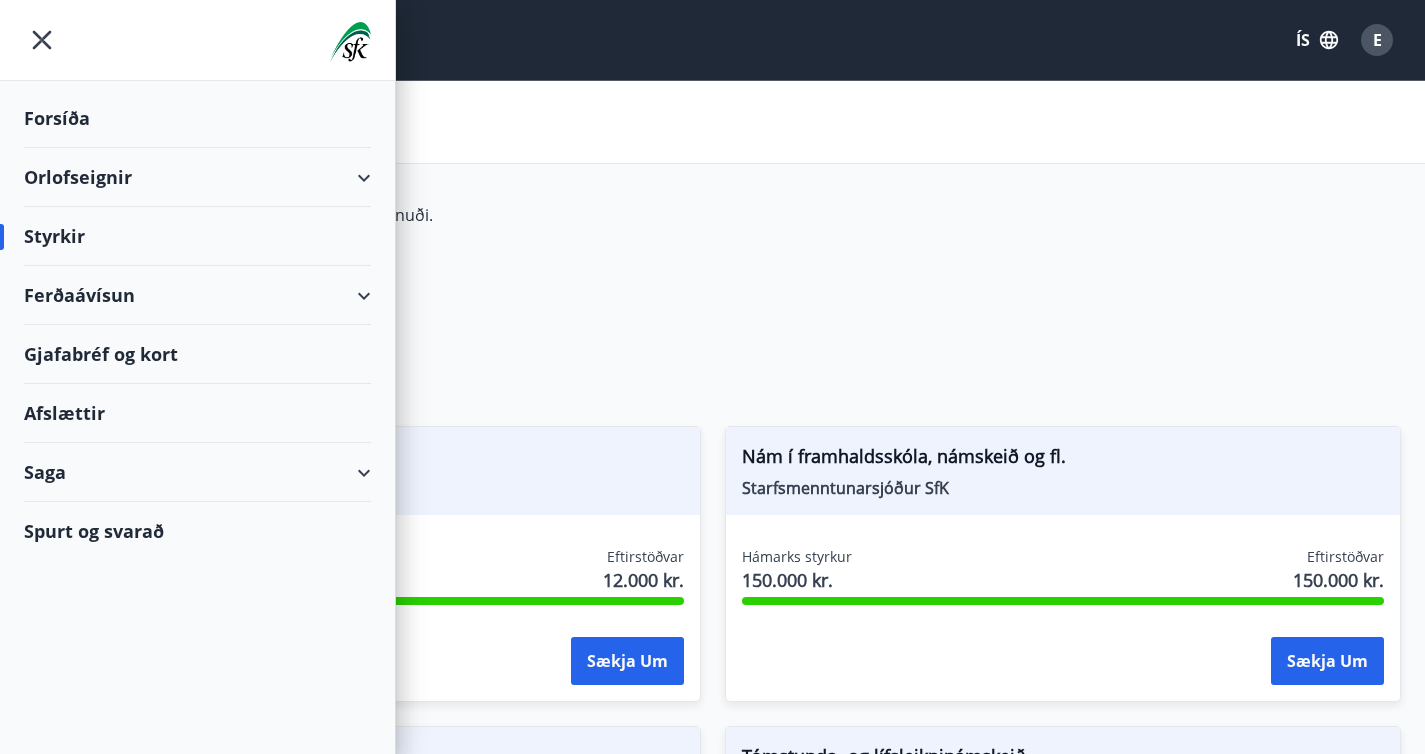 click on "Orlofseignir" at bounding box center (197, 177) 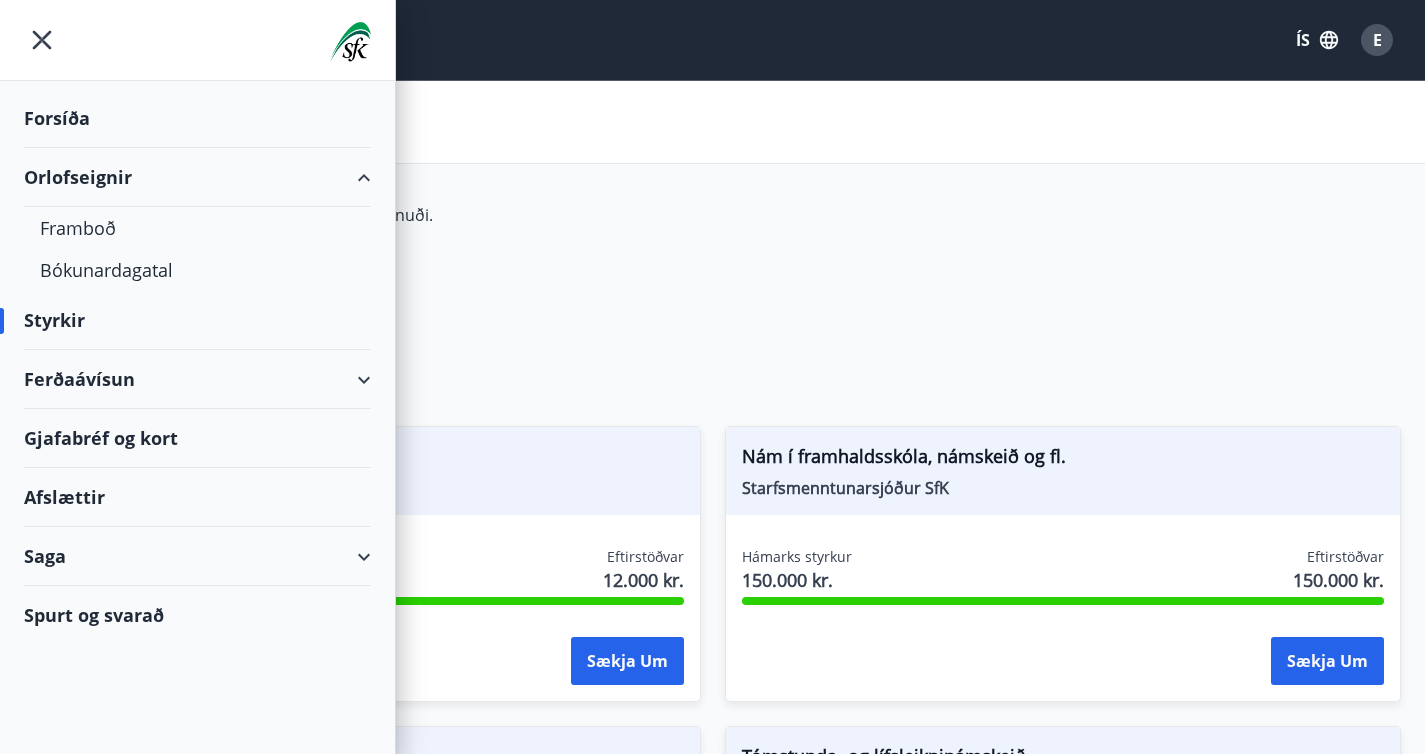 click on "Orlofseignir" at bounding box center (197, 177) 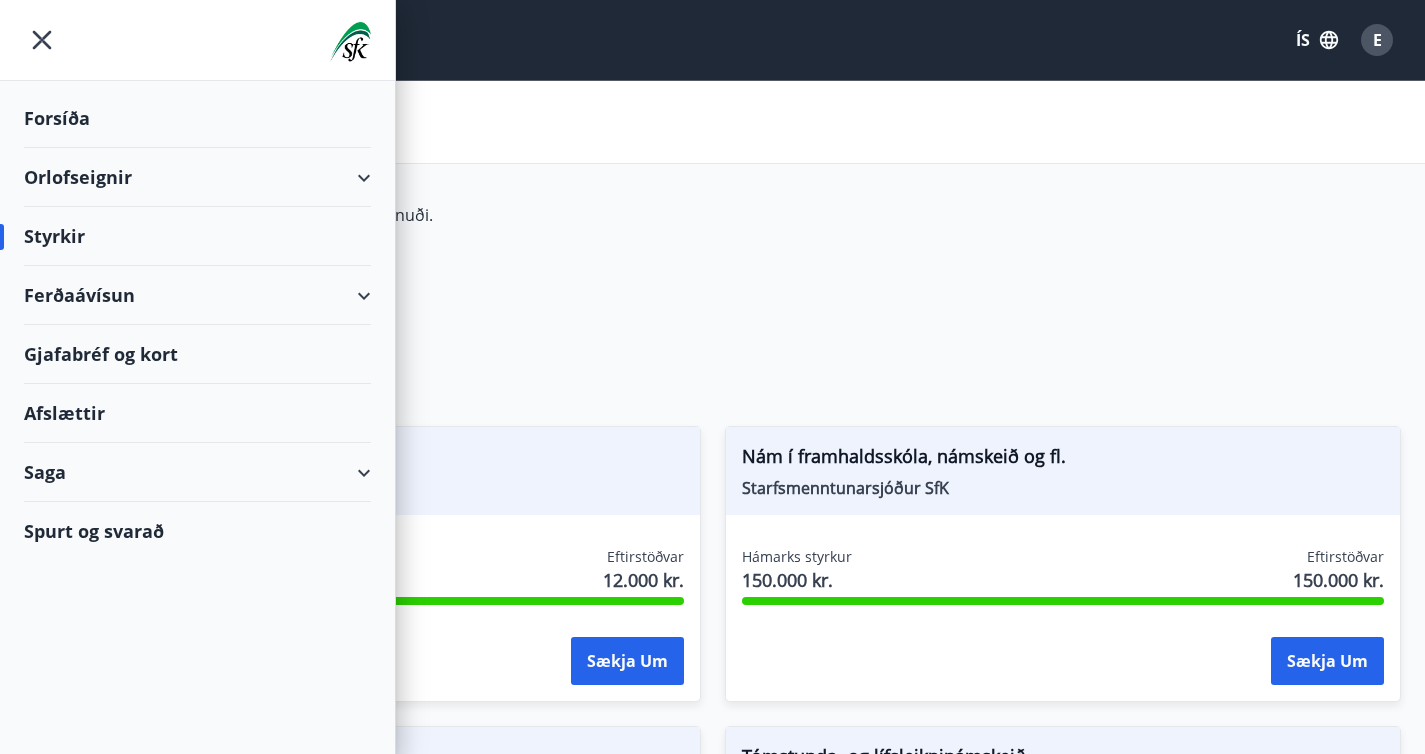 click on "Styrkir" at bounding box center (197, 236) 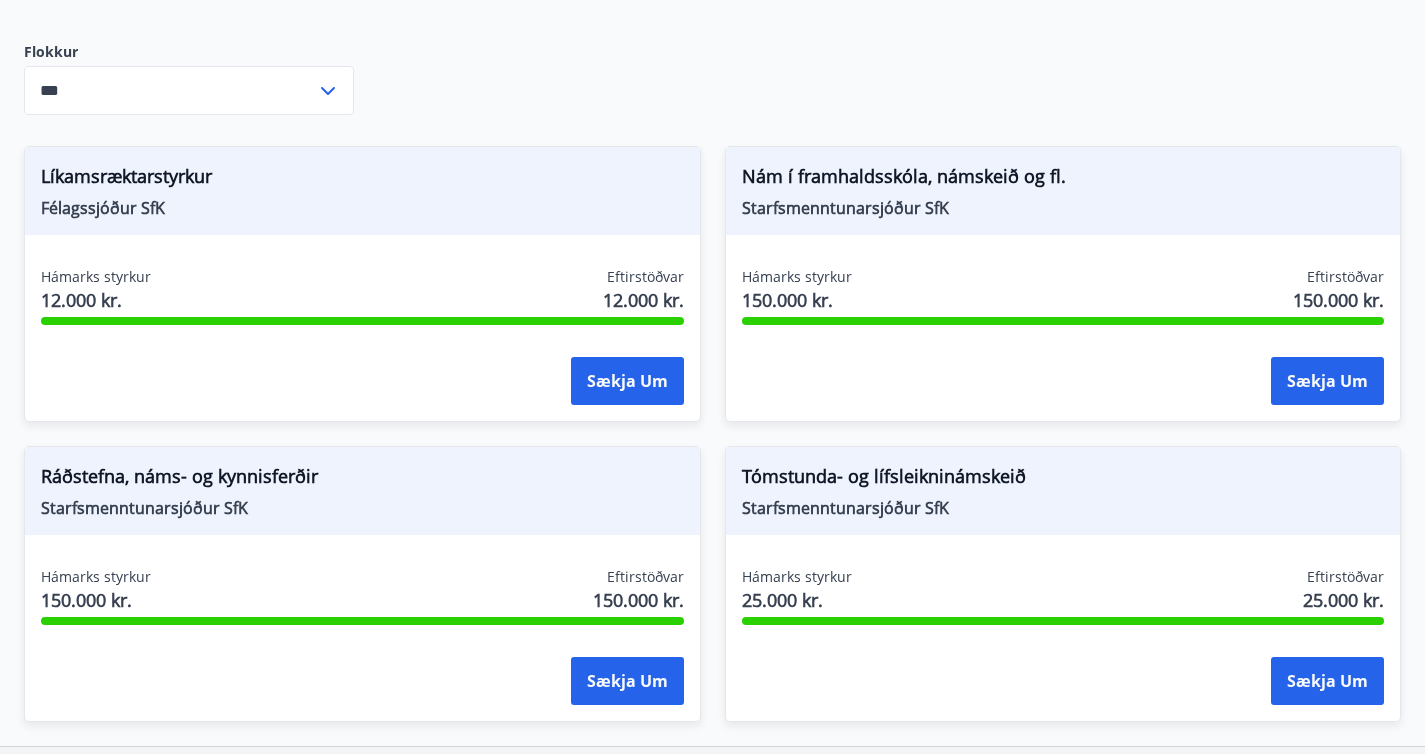 scroll, scrollTop: 0, scrollLeft: 0, axis: both 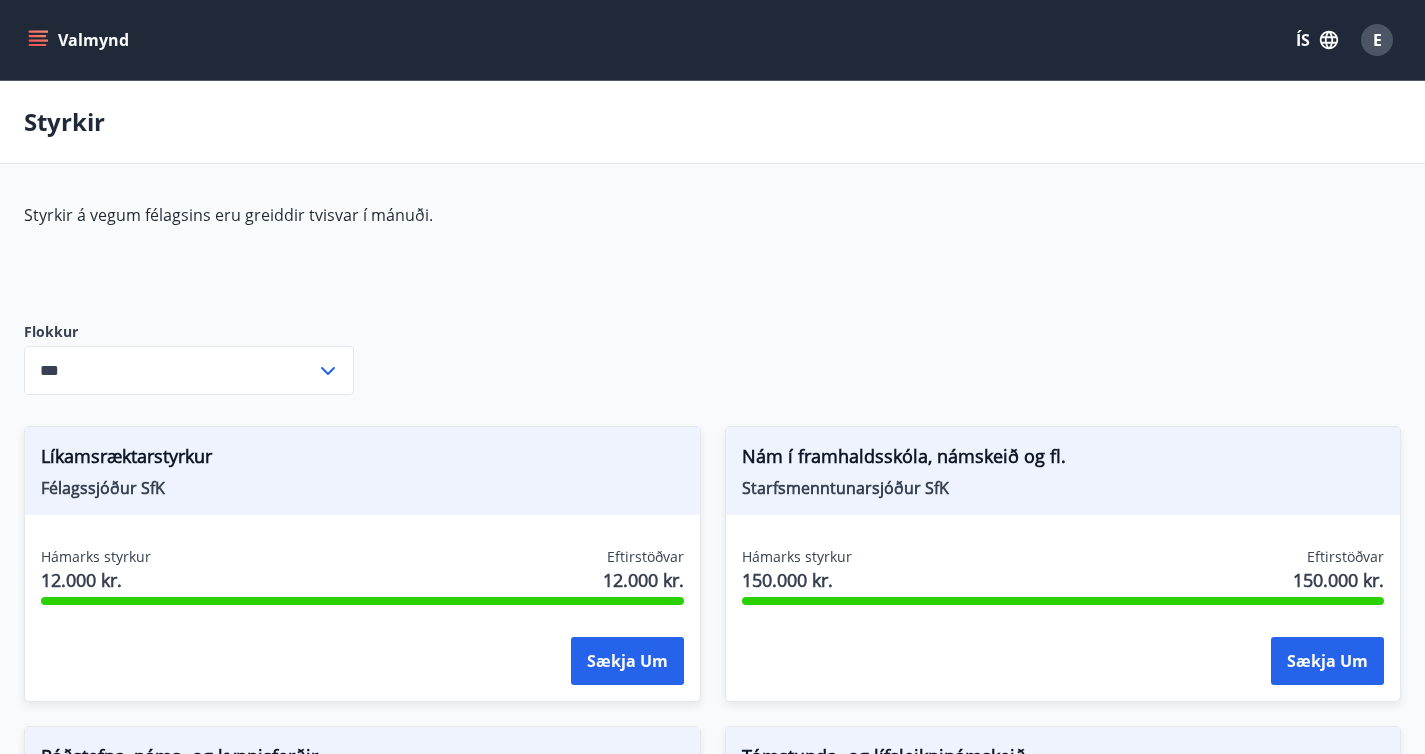 click on "E" at bounding box center [1377, 40] 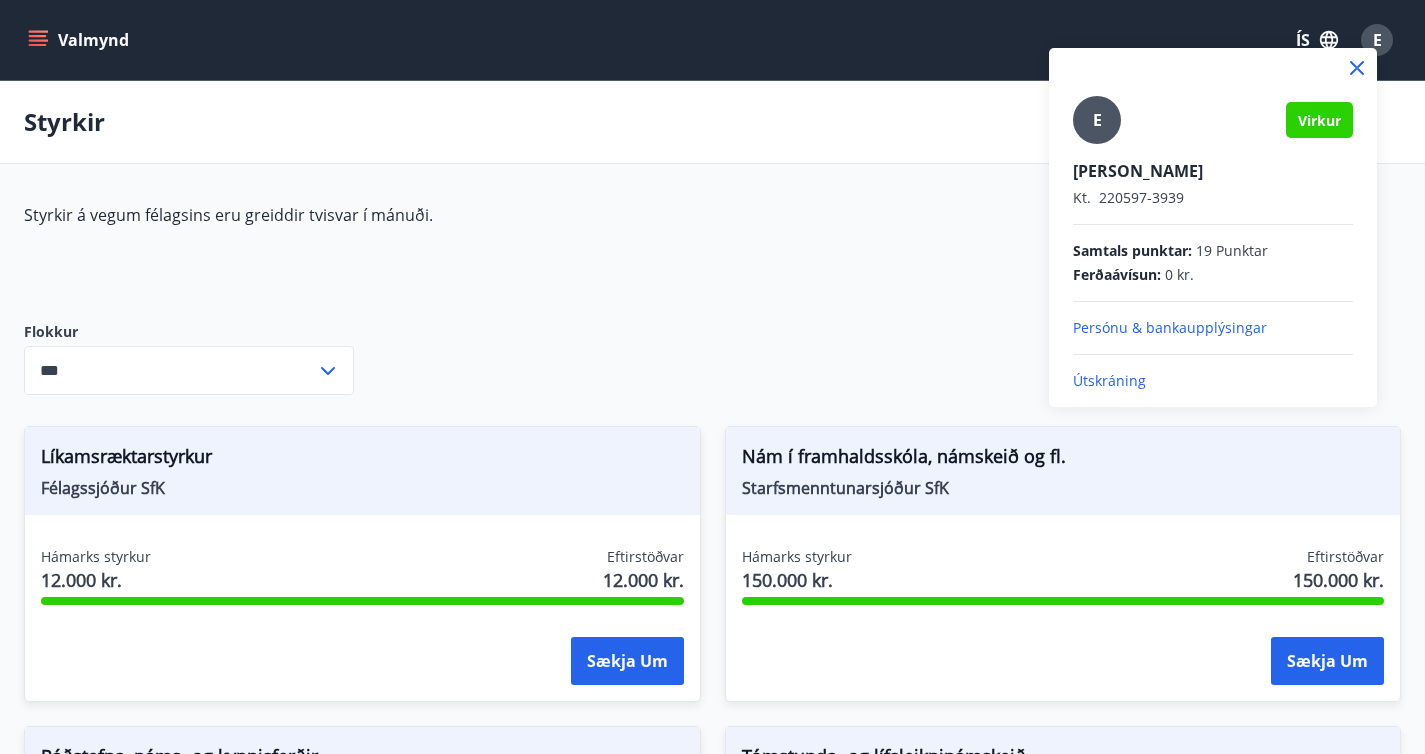 click at bounding box center [712, 377] 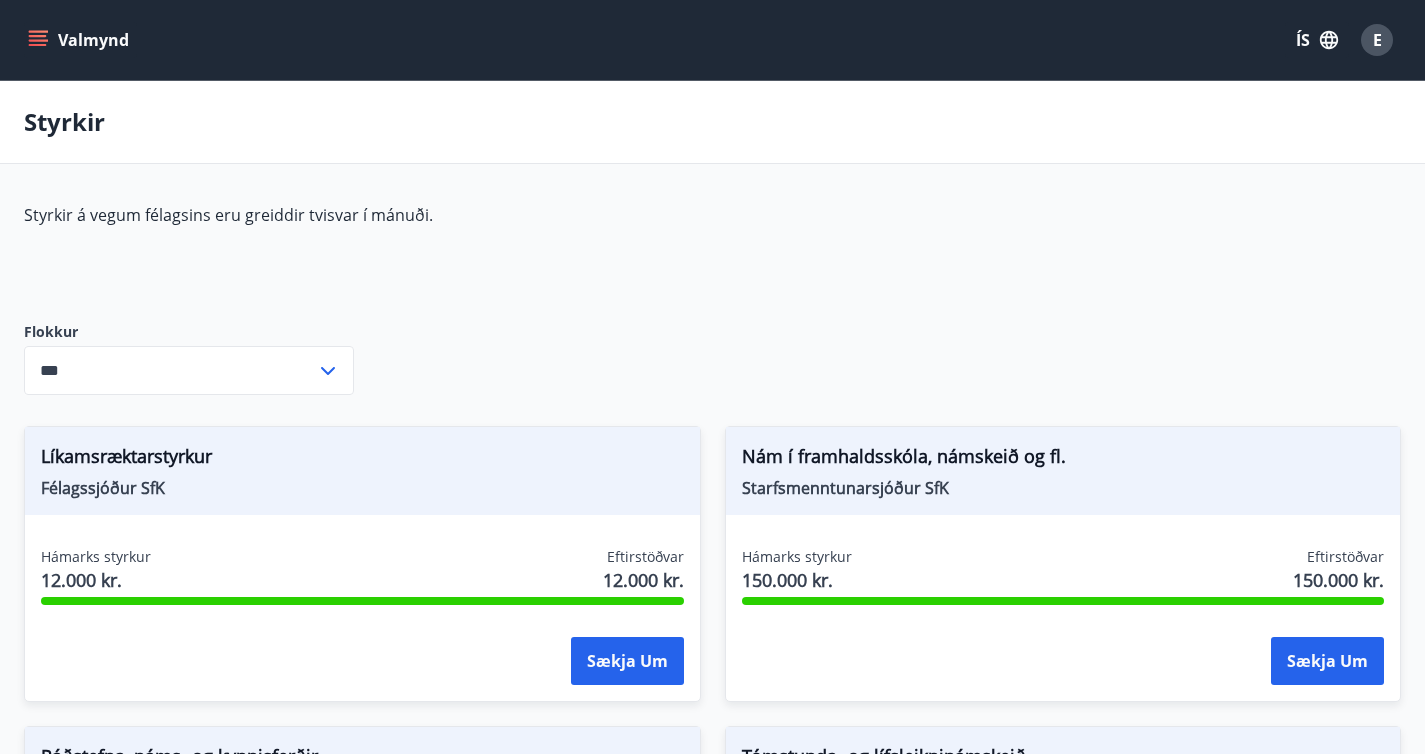 click 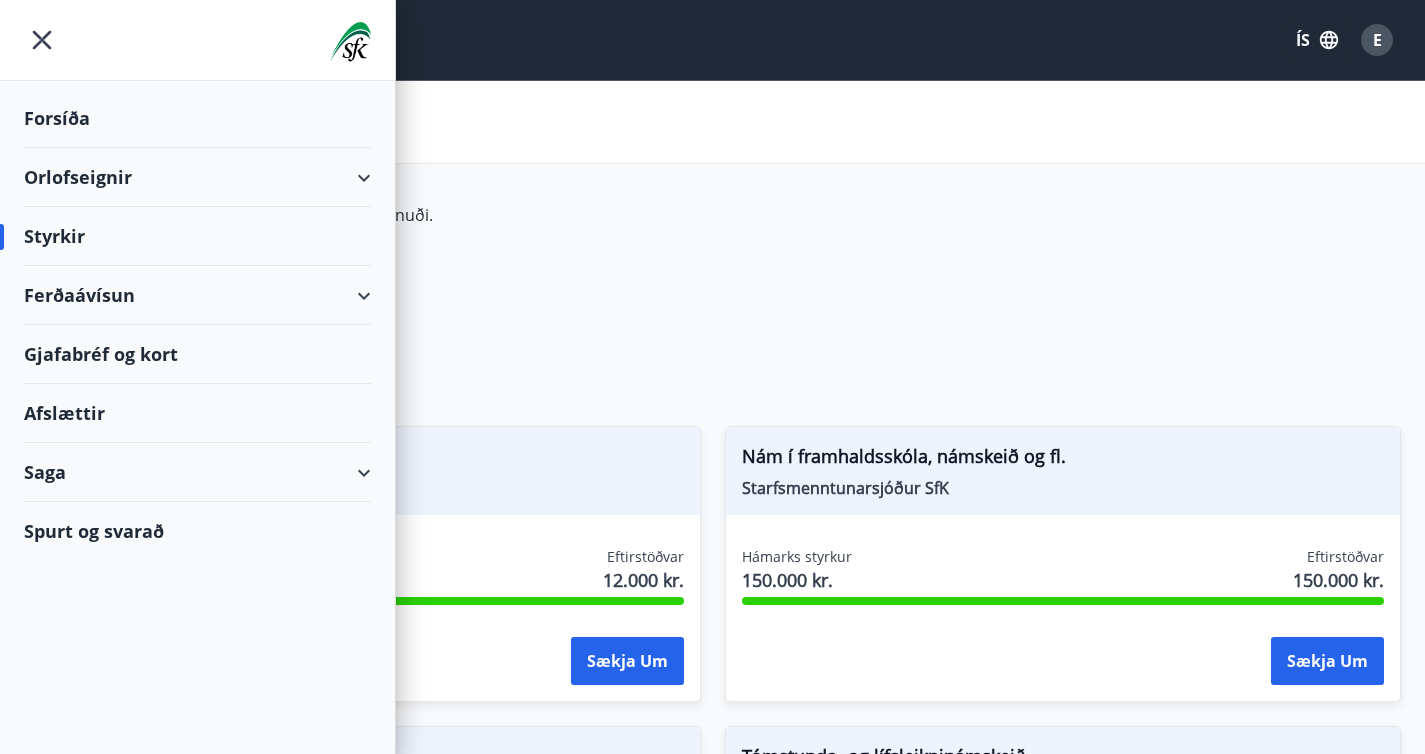 click on "Orlofseignir" at bounding box center [197, 177] 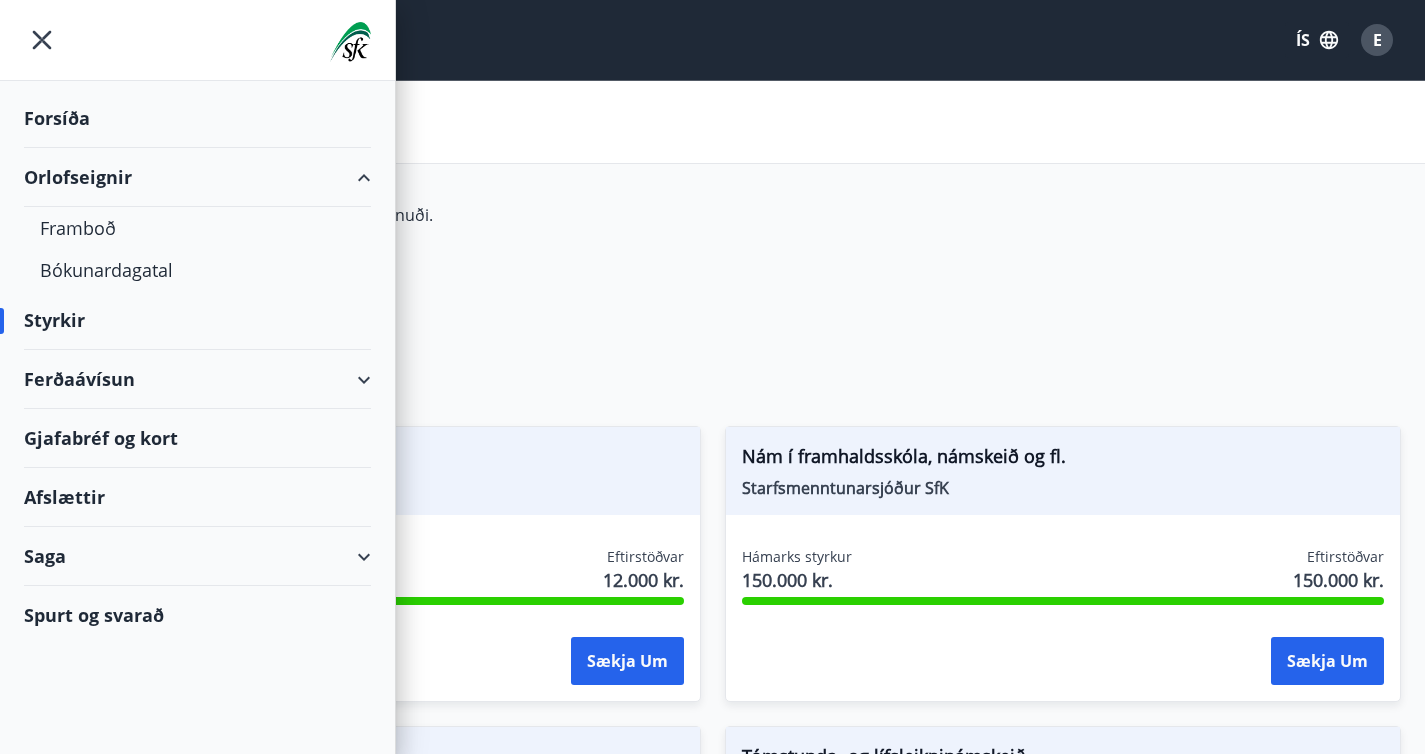 click on "Forsíða" at bounding box center [197, 118] 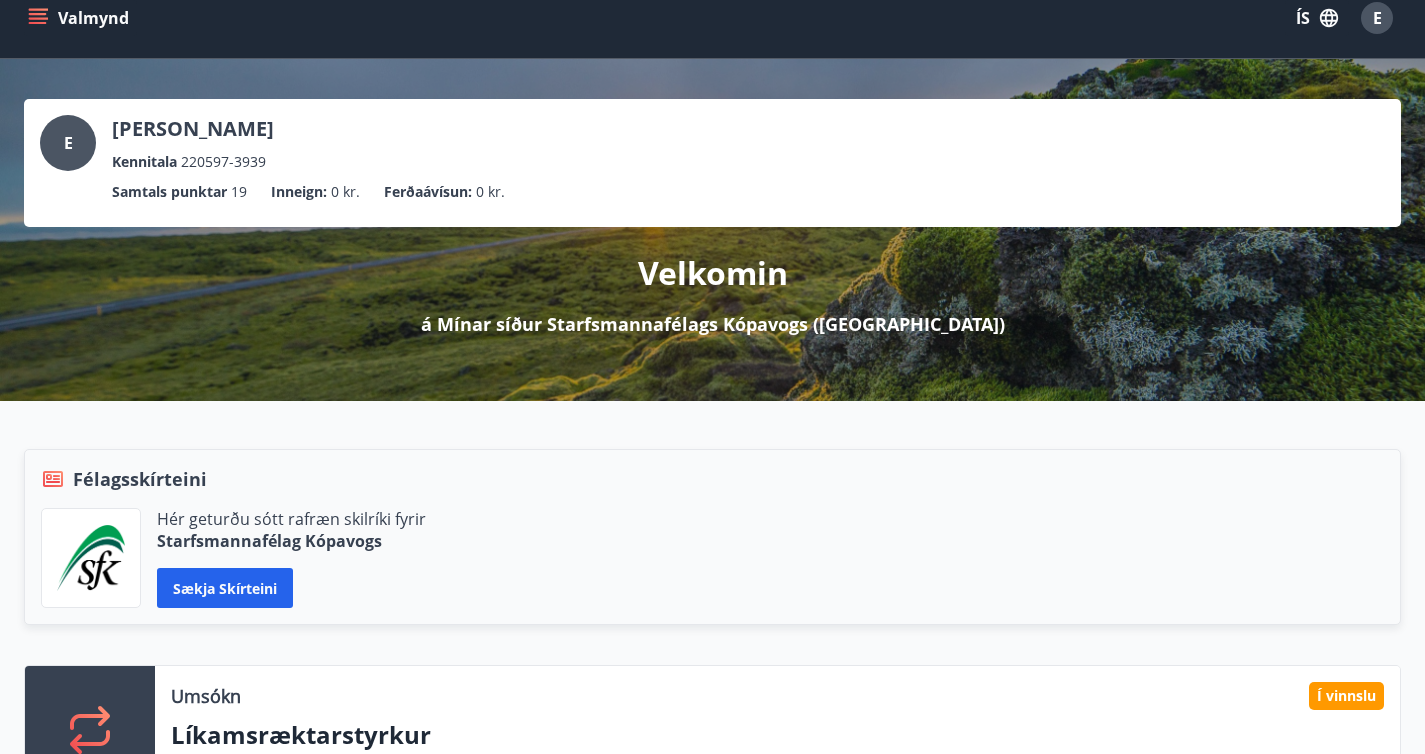 scroll, scrollTop: 0, scrollLeft: 0, axis: both 